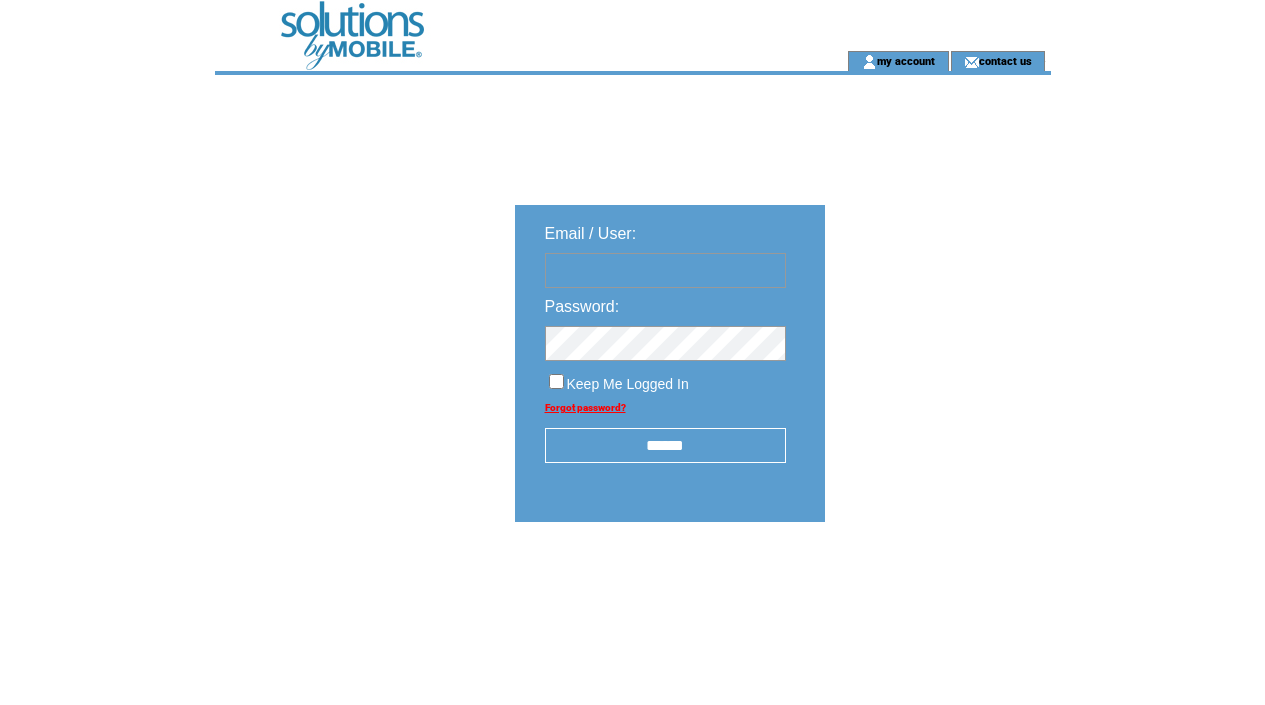 scroll, scrollTop: 0, scrollLeft: 0, axis: both 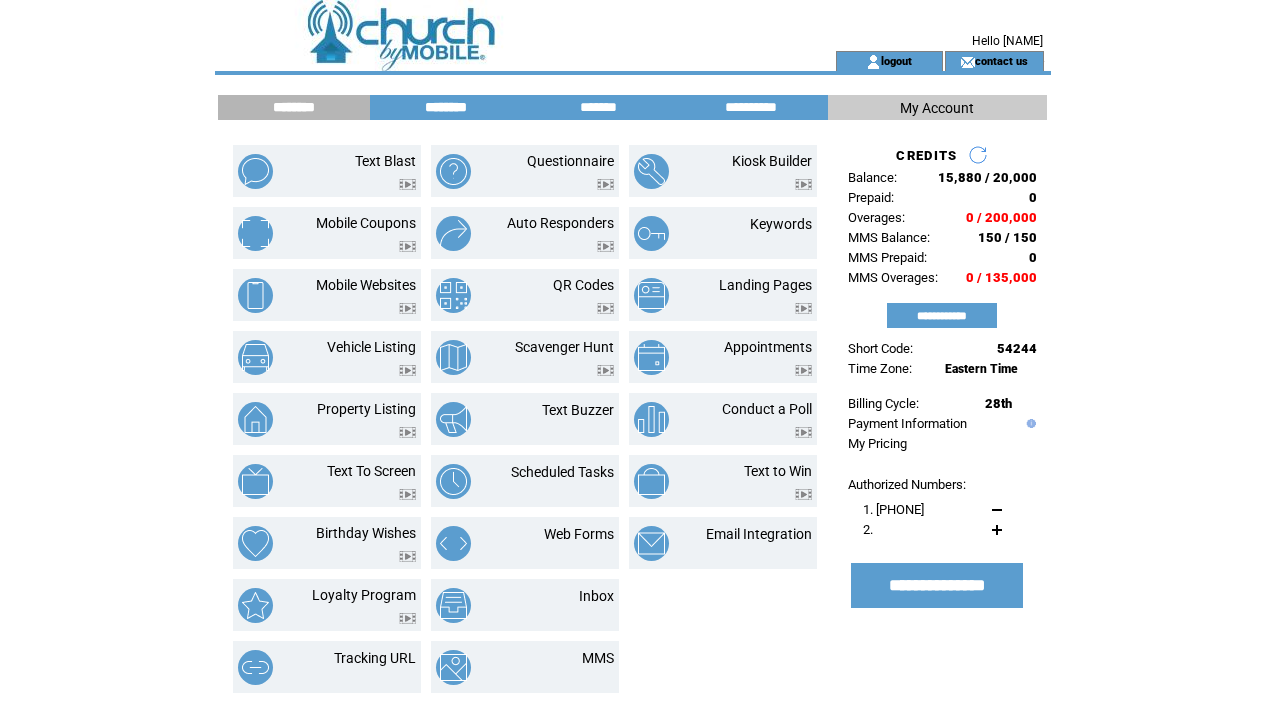 click on "********" at bounding box center [446, 107] 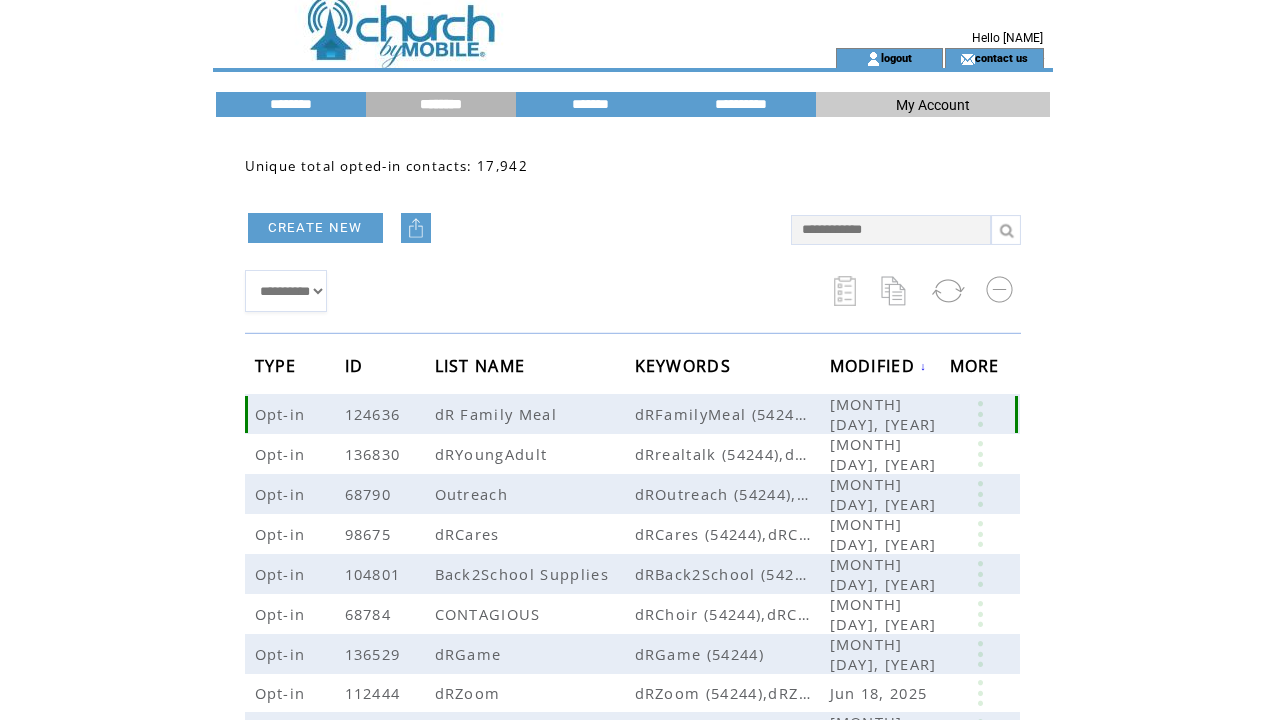 scroll, scrollTop: 3, scrollLeft: 1, axis: both 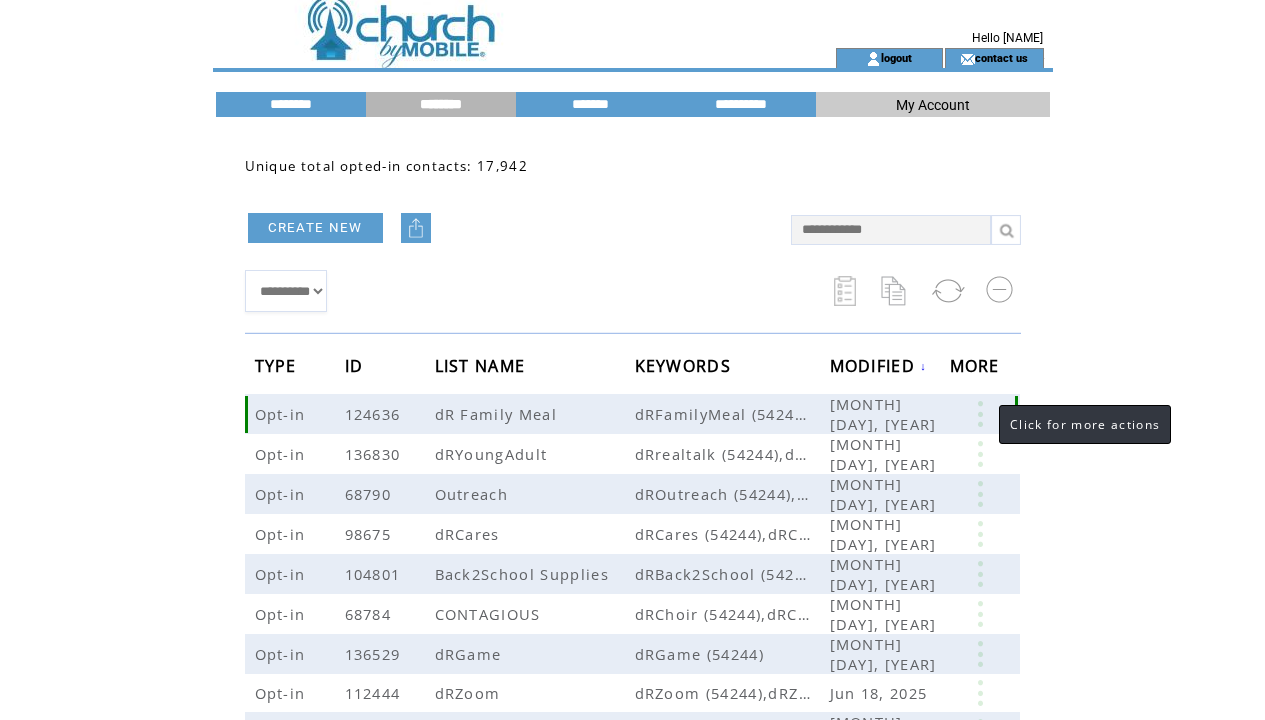click at bounding box center (980, 414) 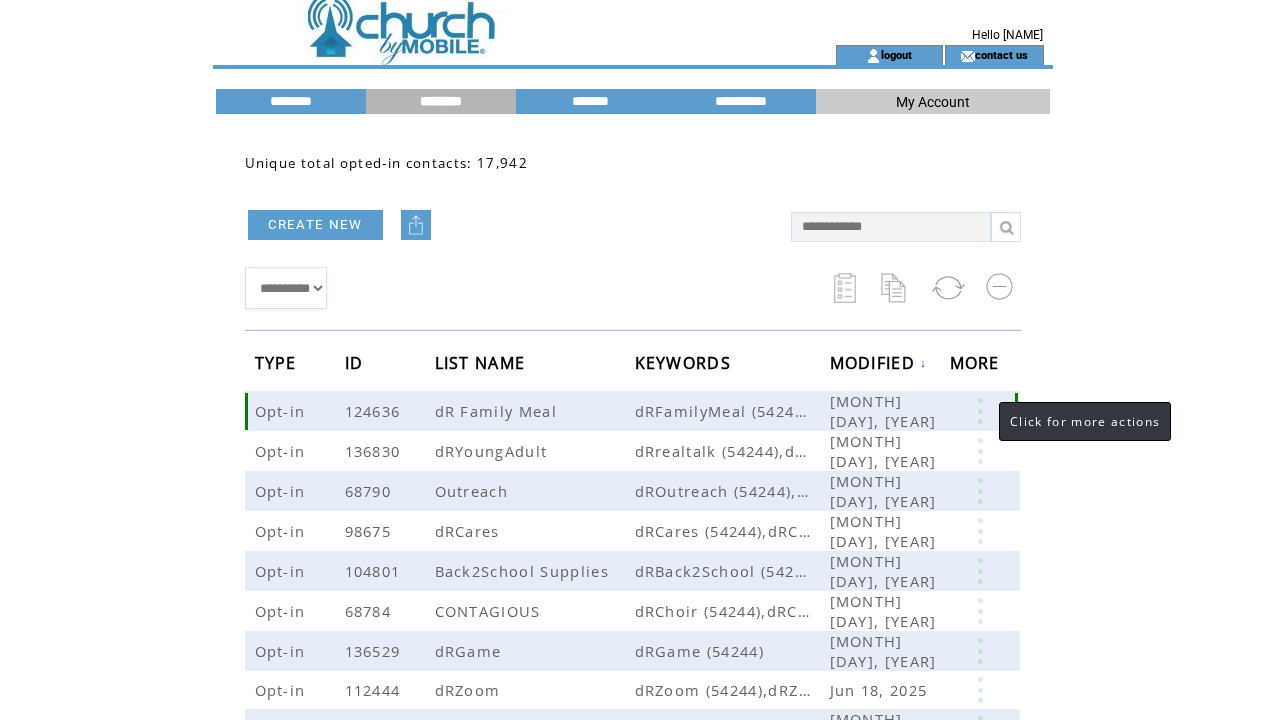 scroll, scrollTop: 6, scrollLeft: 1, axis: both 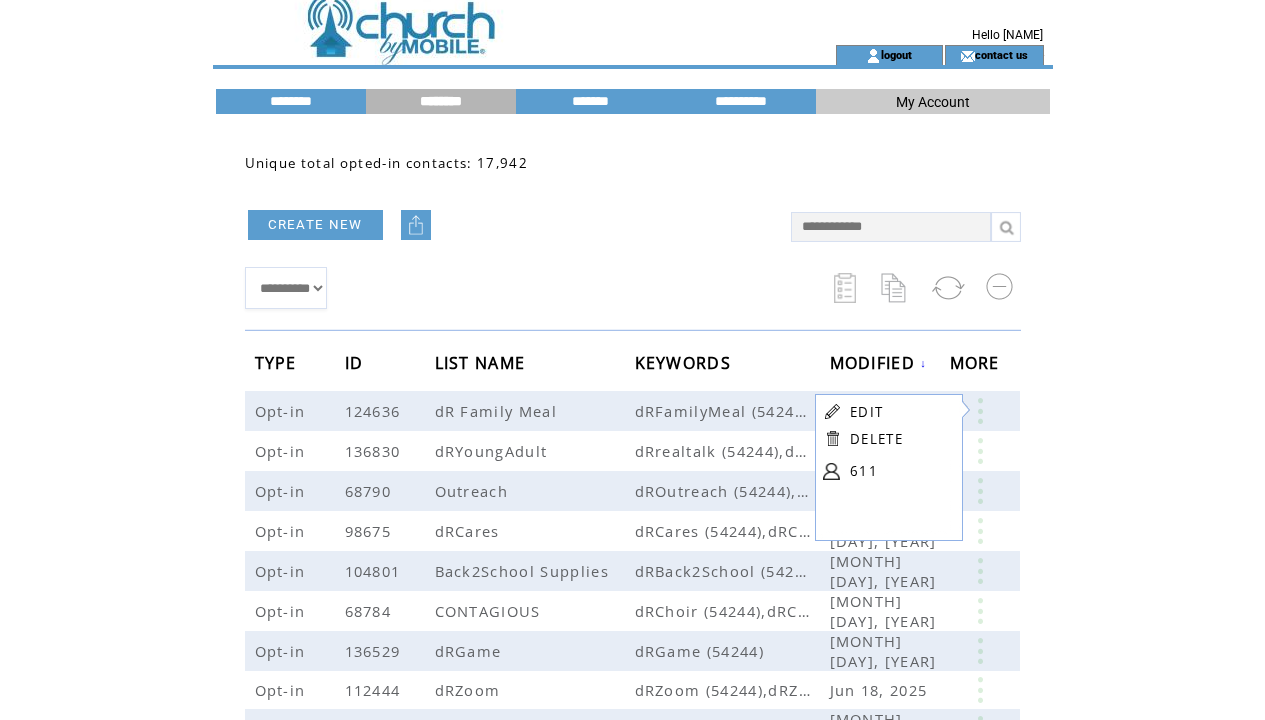 click on "EDIT" at bounding box center [866, 412] 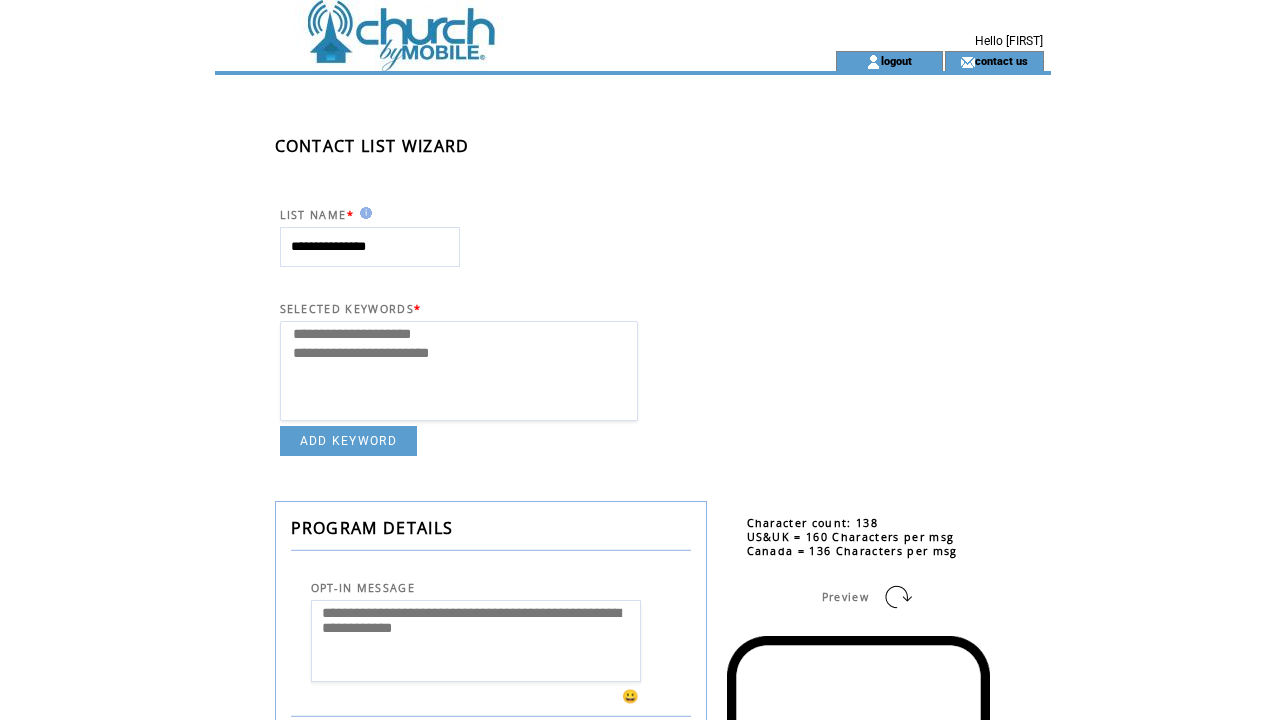select 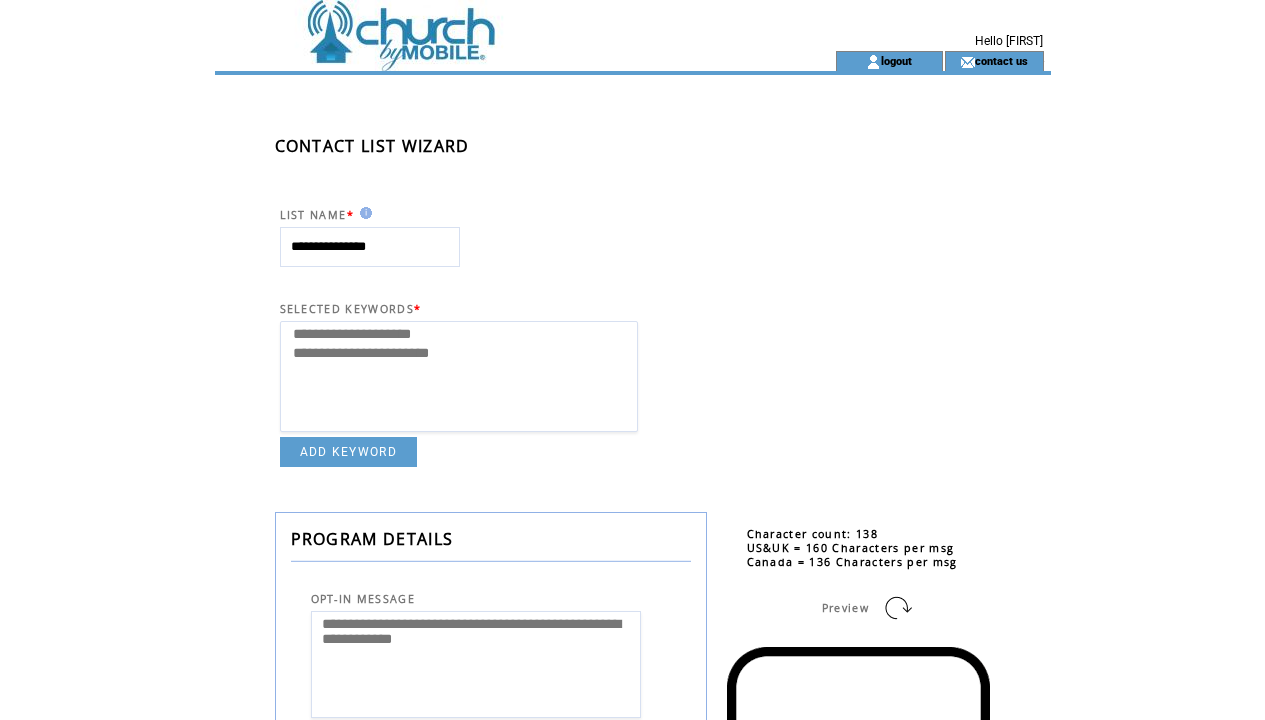 scroll, scrollTop: 0, scrollLeft: 0, axis: both 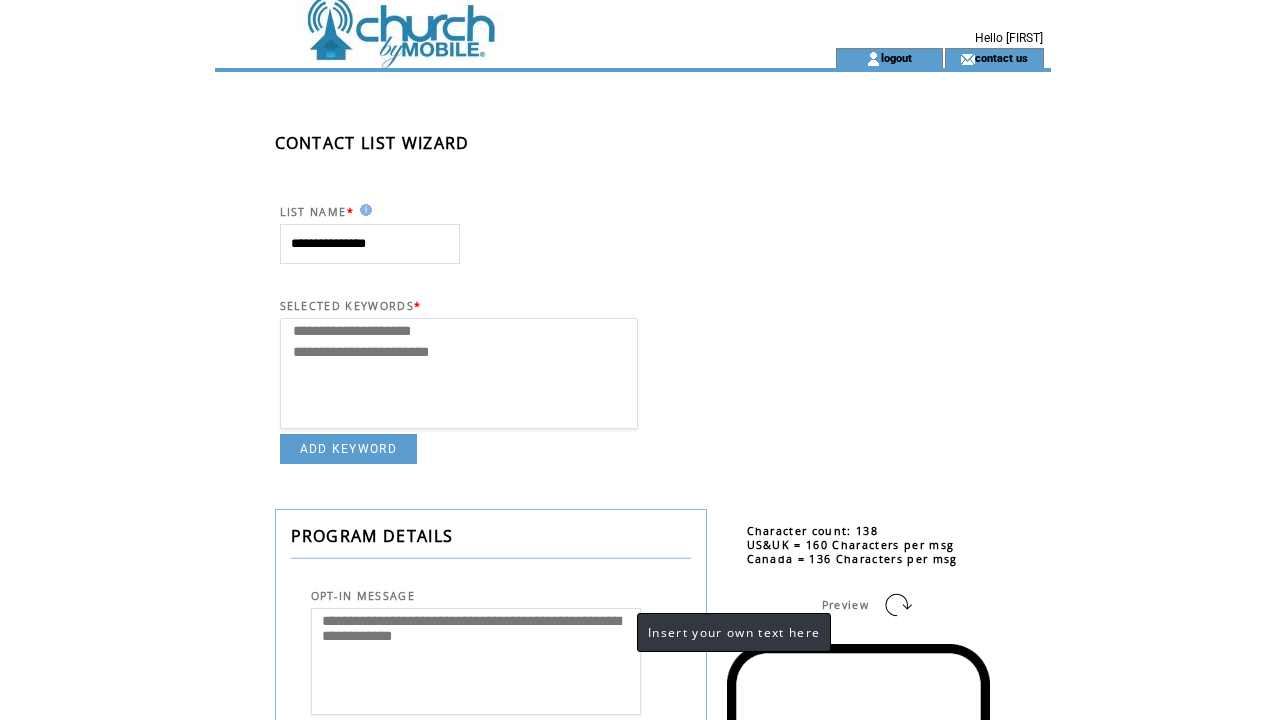 drag, startPoint x: 446, startPoint y: 630, endPoint x: 629, endPoint y: 631, distance: 183.00273 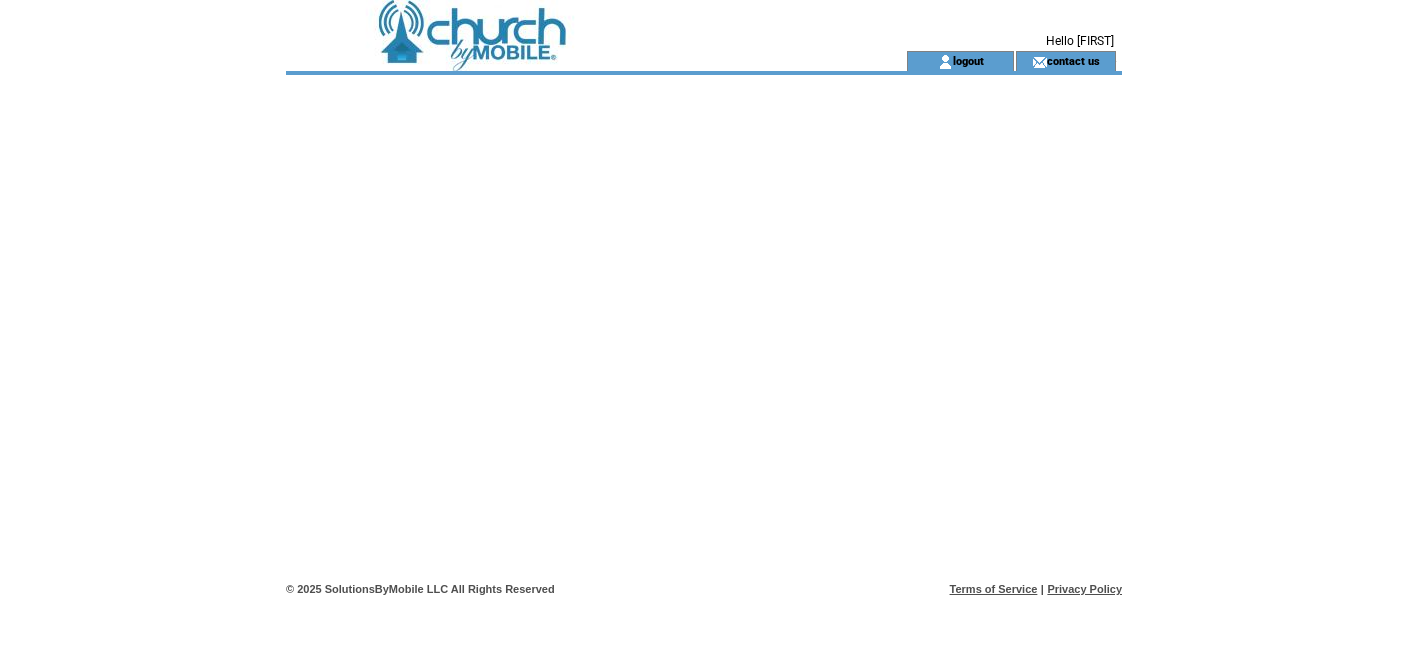 scroll, scrollTop: 0, scrollLeft: 0, axis: both 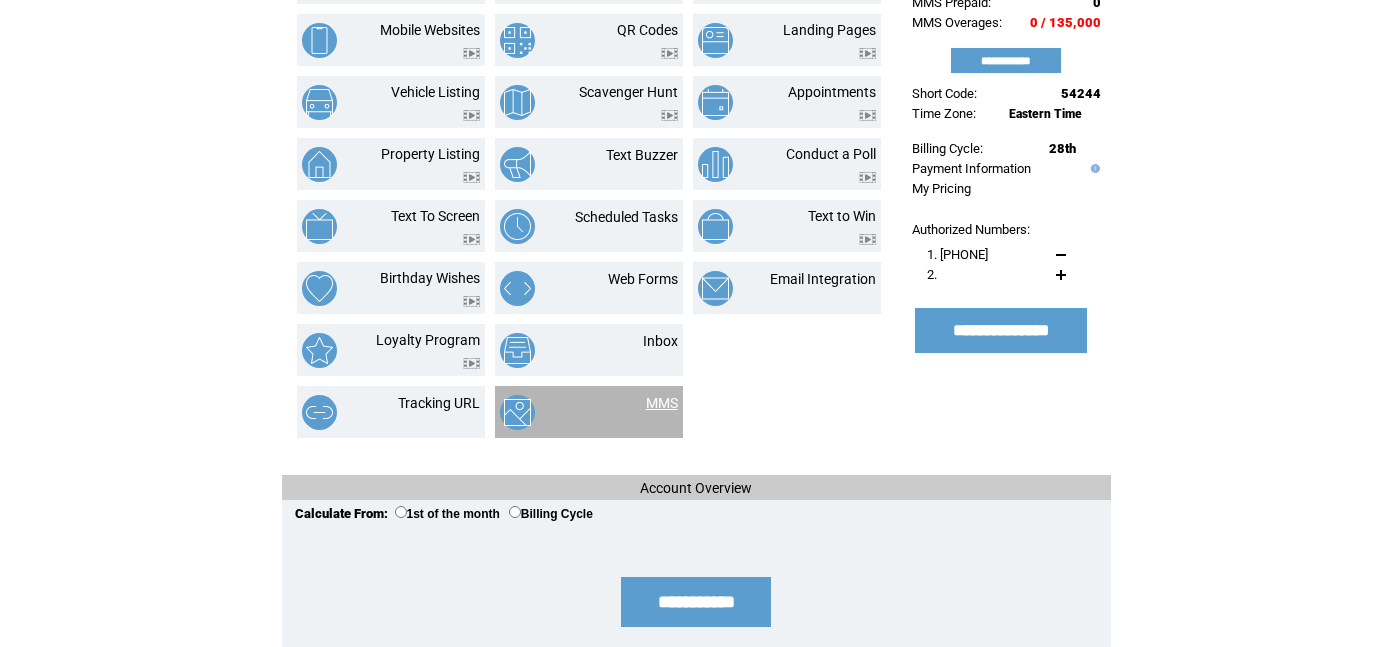 click on "MMS" at bounding box center (662, 403) 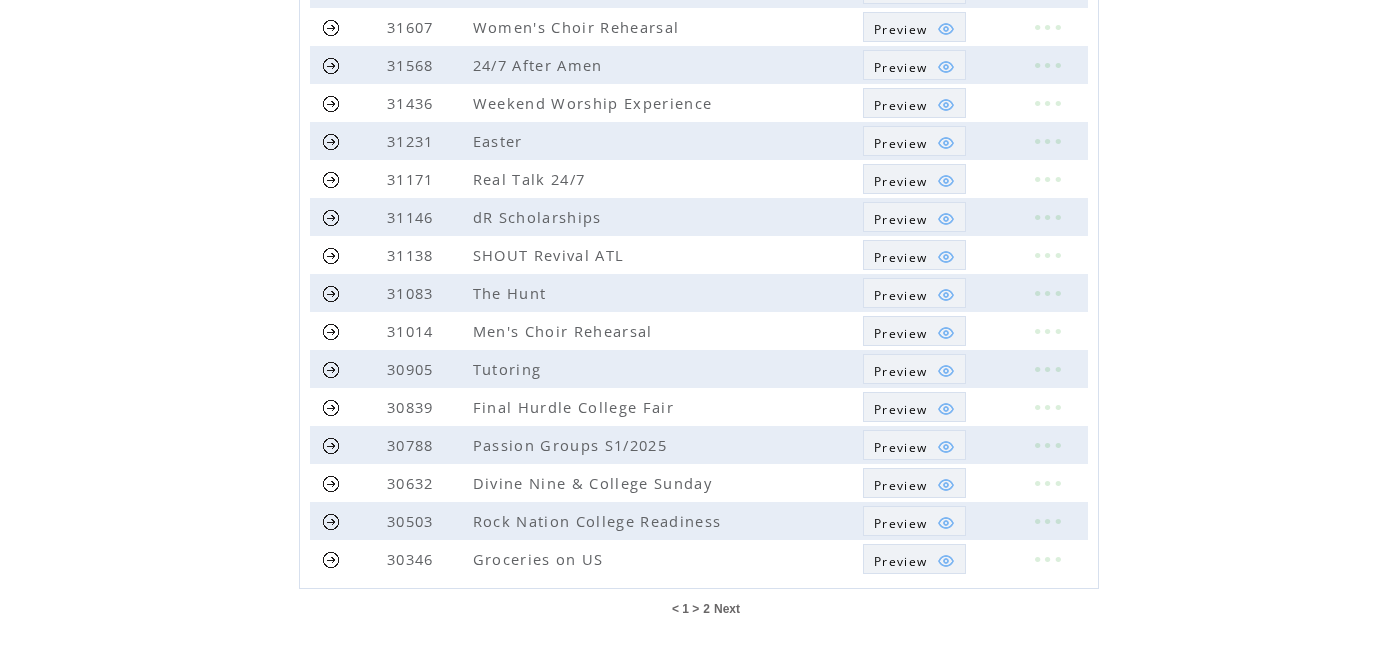 scroll, scrollTop: 482, scrollLeft: 0, axis: vertical 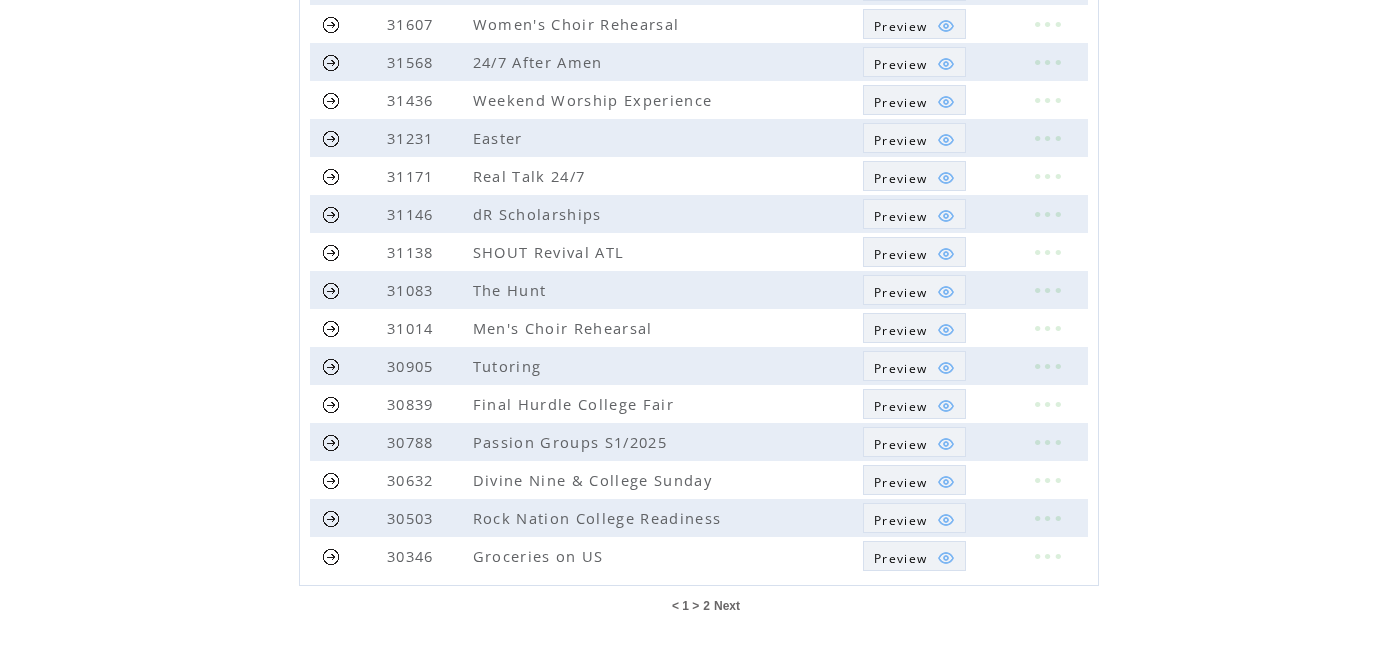 click on "Next" at bounding box center [727, 606] 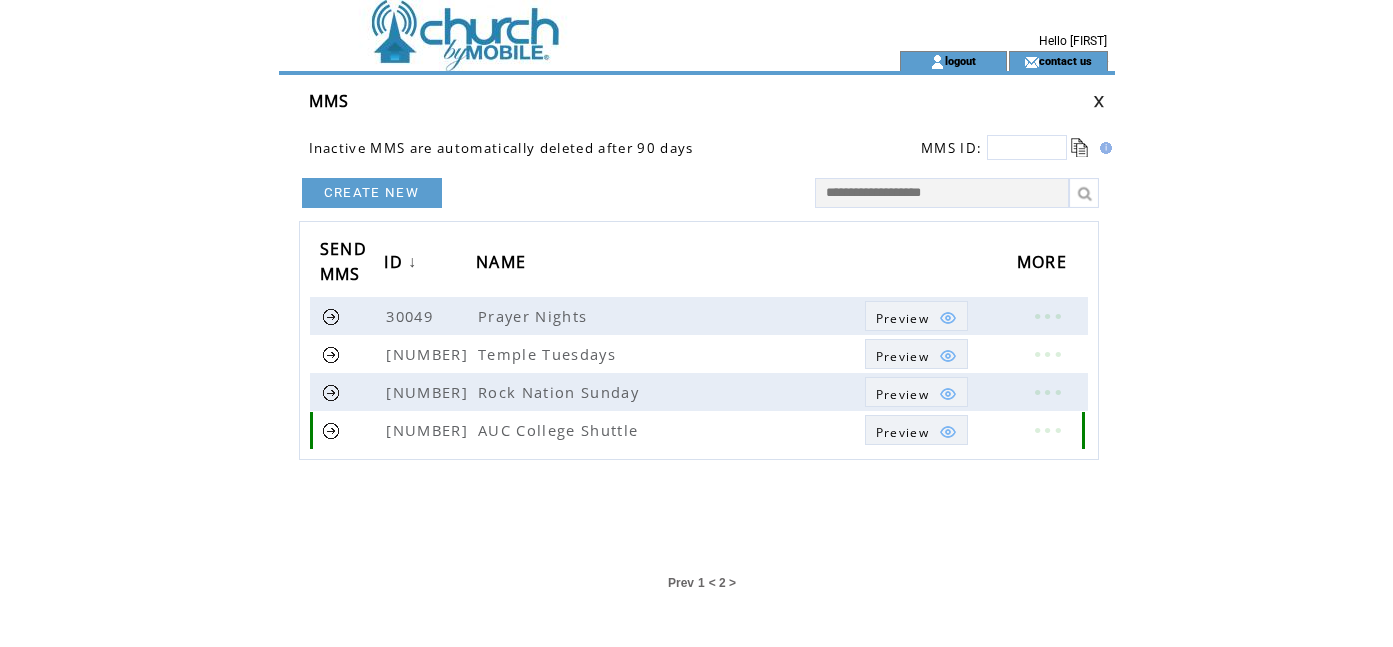 scroll, scrollTop: 1, scrollLeft: 0, axis: vertical 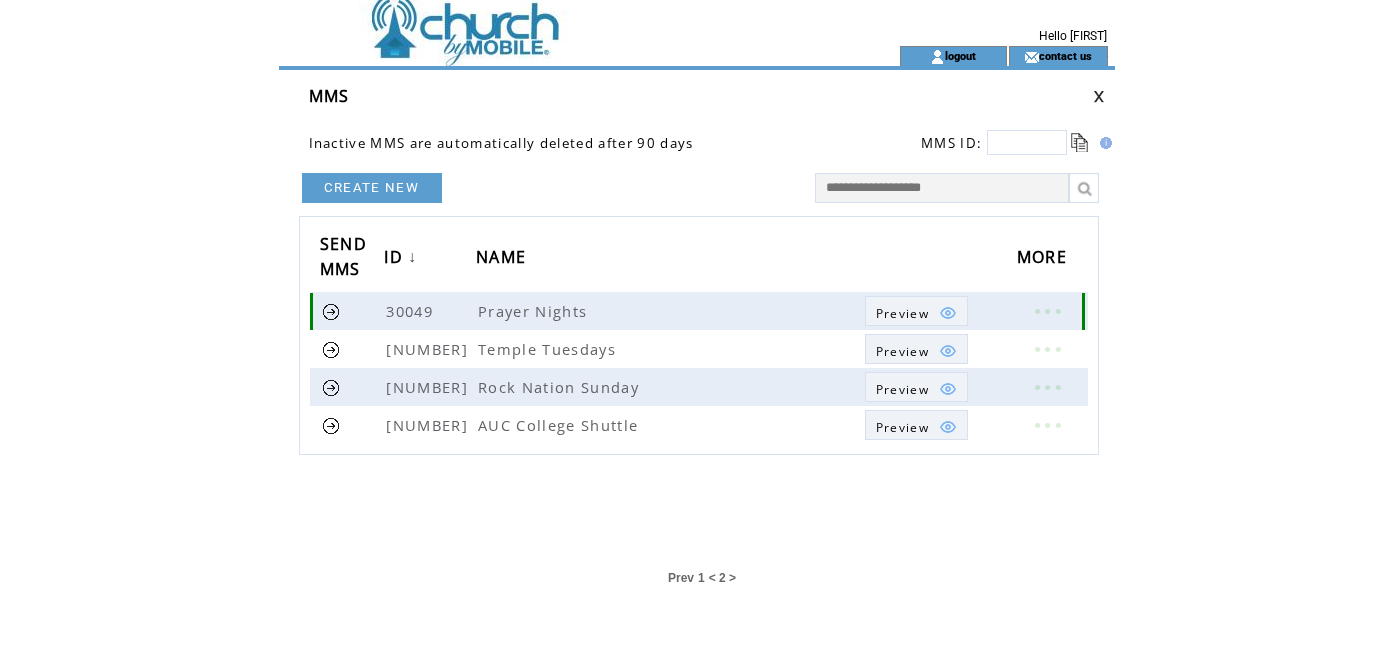 click at bounding box center (1047, 311) 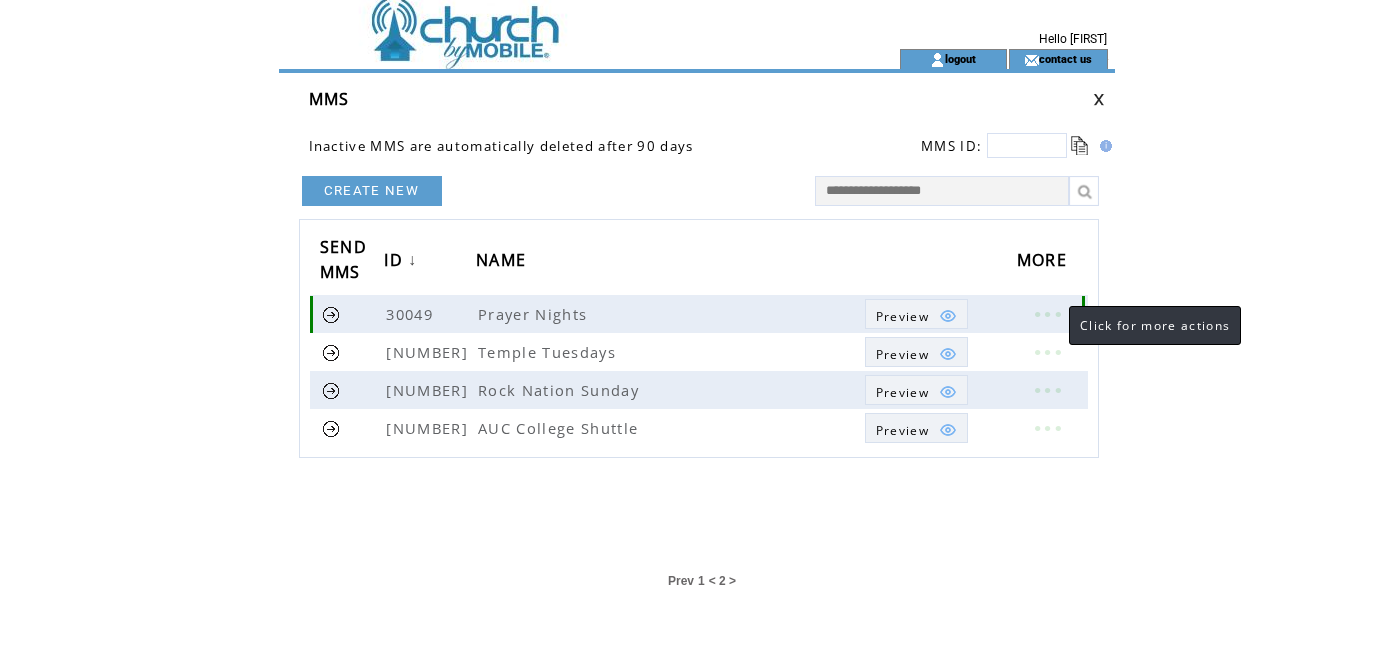 scroll, scrollTop: 5, scrollLeft: 0, axis: vertical 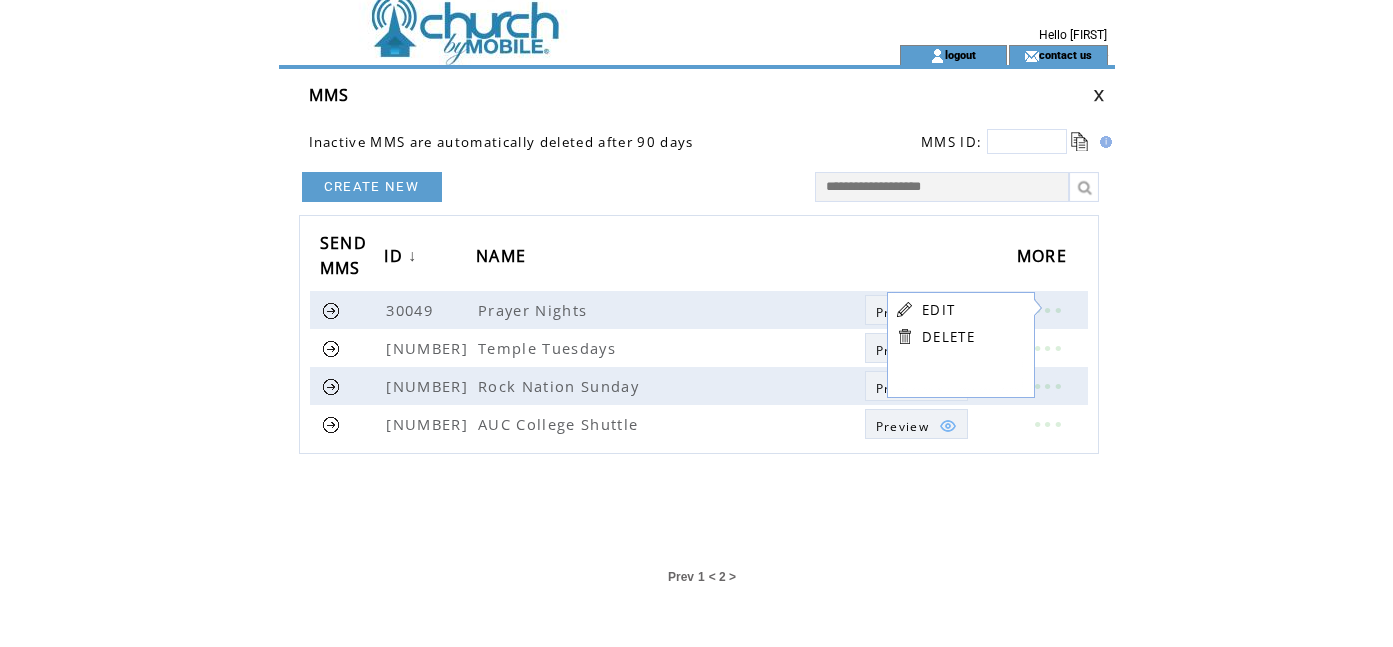 click on "EDIT" at bounding box center [938, 310] 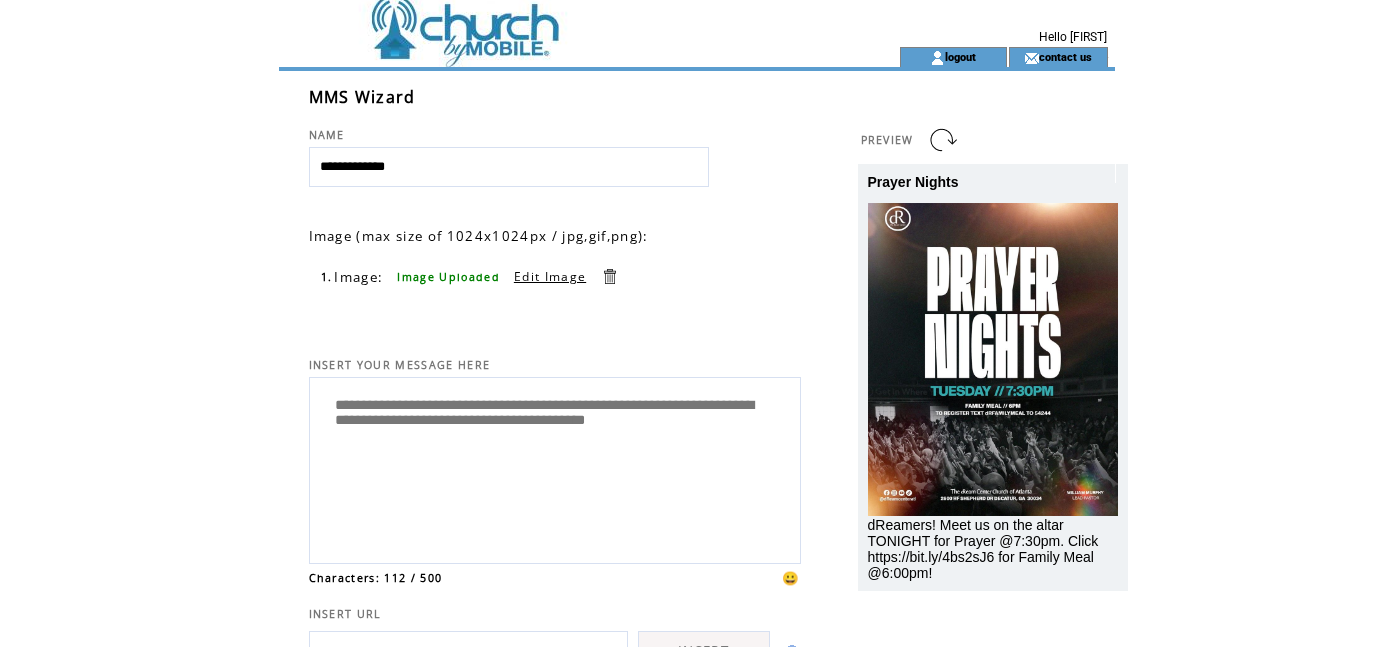 scroll, scrollTop: 15, scrollLeft: 0, axis: vertical 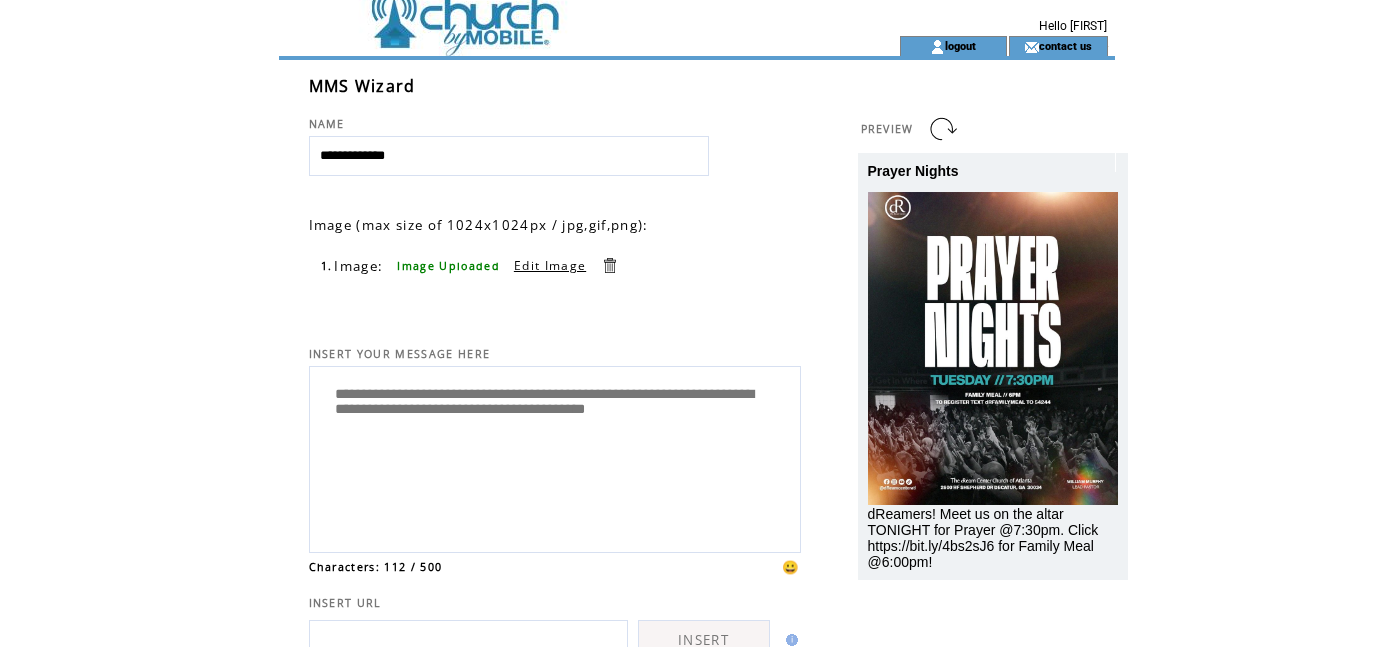 drag, startPoint x: 674, startPoint y: 444, endPoint x: 657, endPoint y: 430, distance: 22.022715 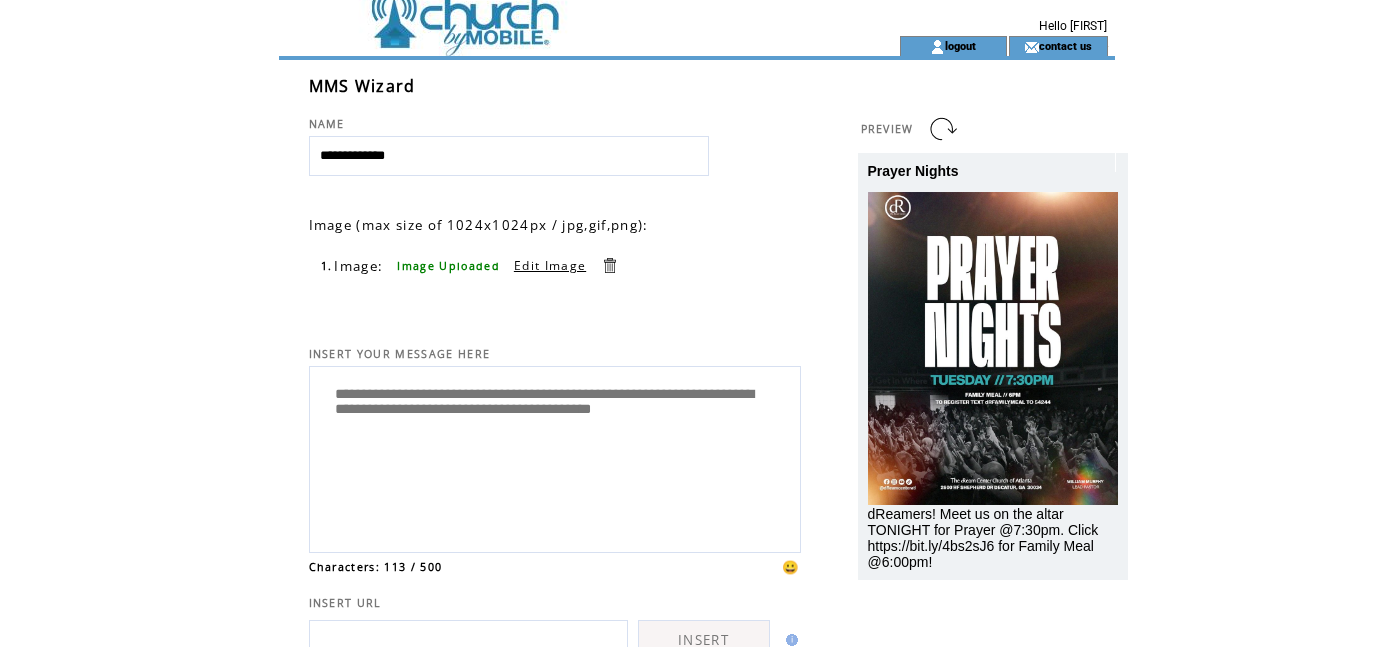 click on "**********" at bounding box center (555, 457) 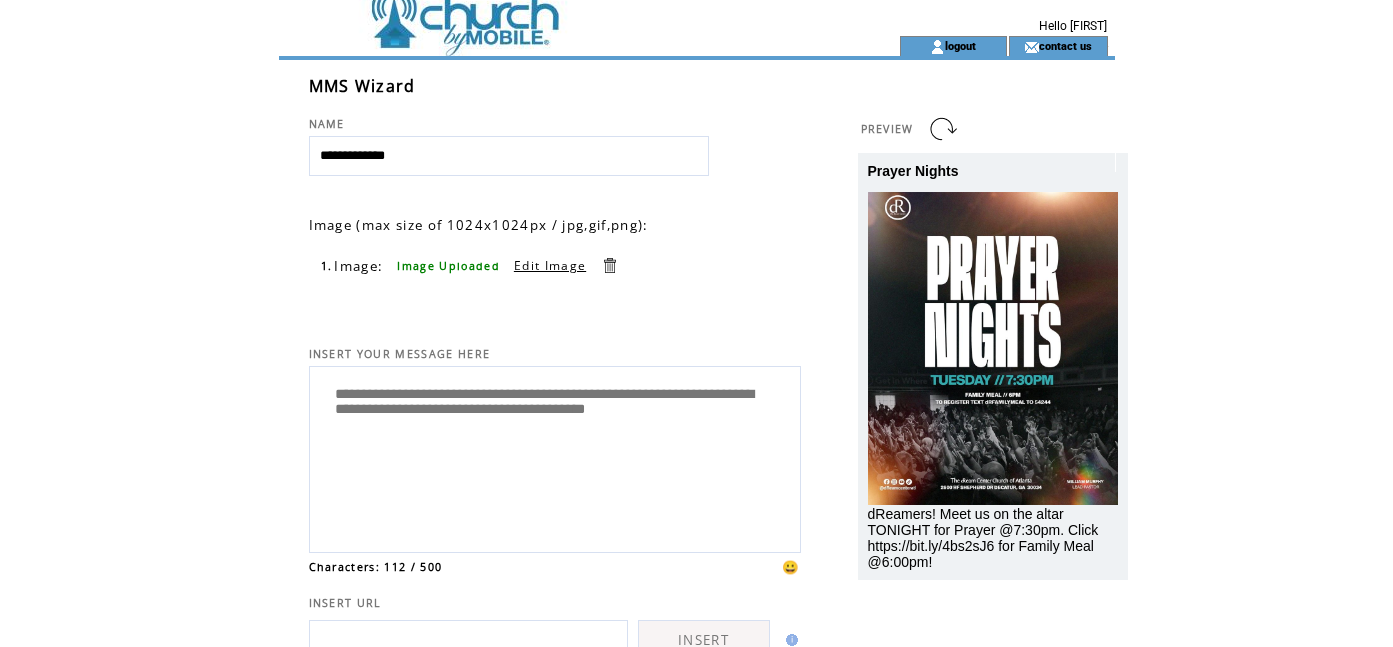 click on "**********" at bounding box center [555, 457] 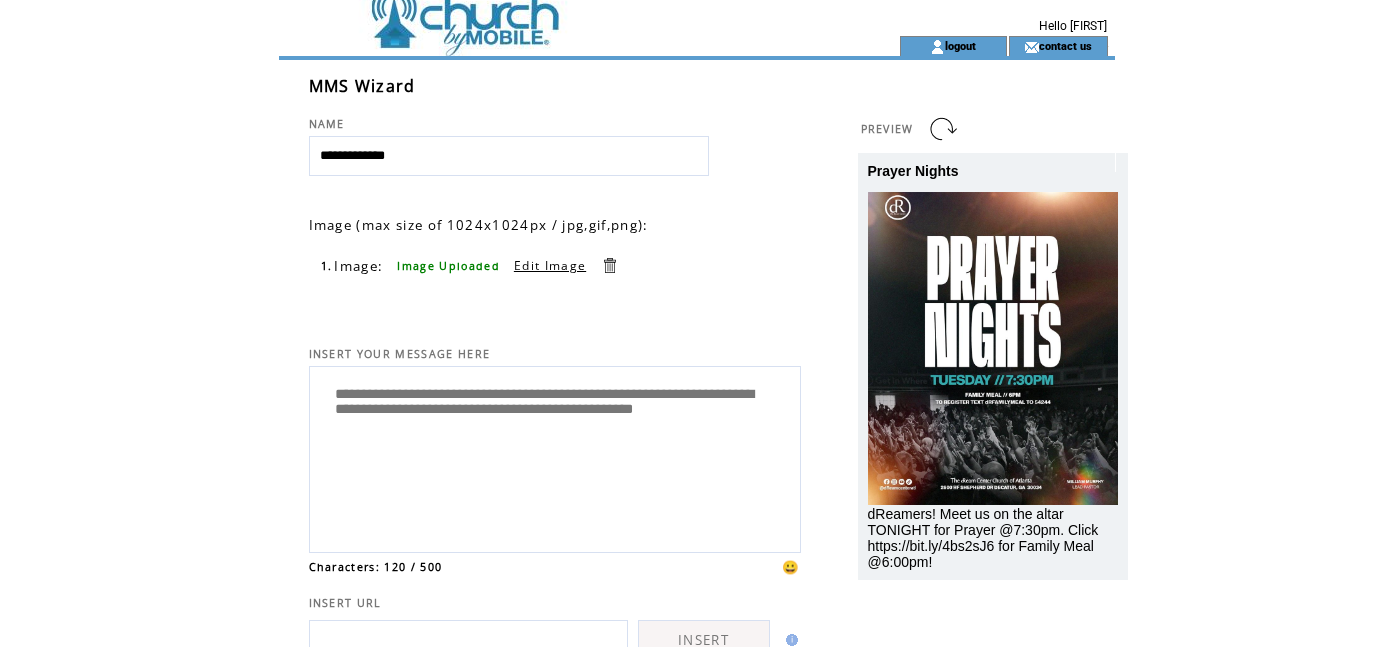 click on "**********" at bounding box center [555, 457] 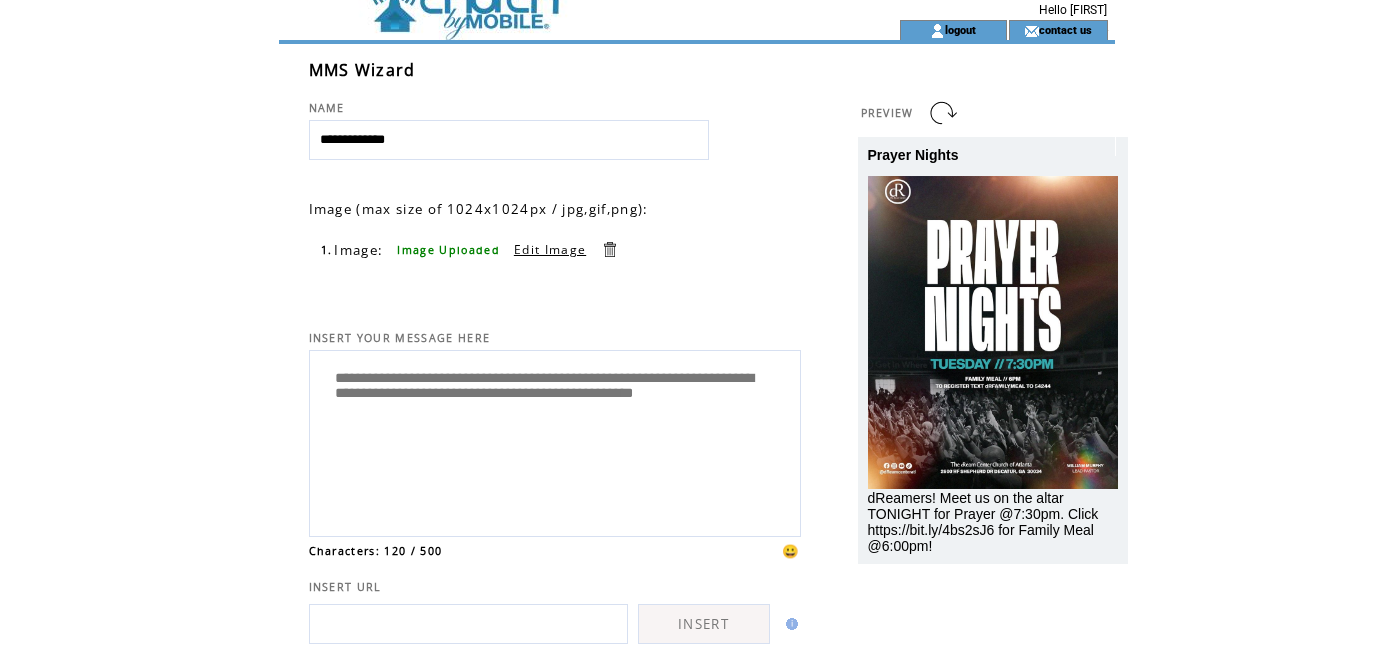 scroll, scrollTop: 0, scrollLeft: 1, axis: horizontal 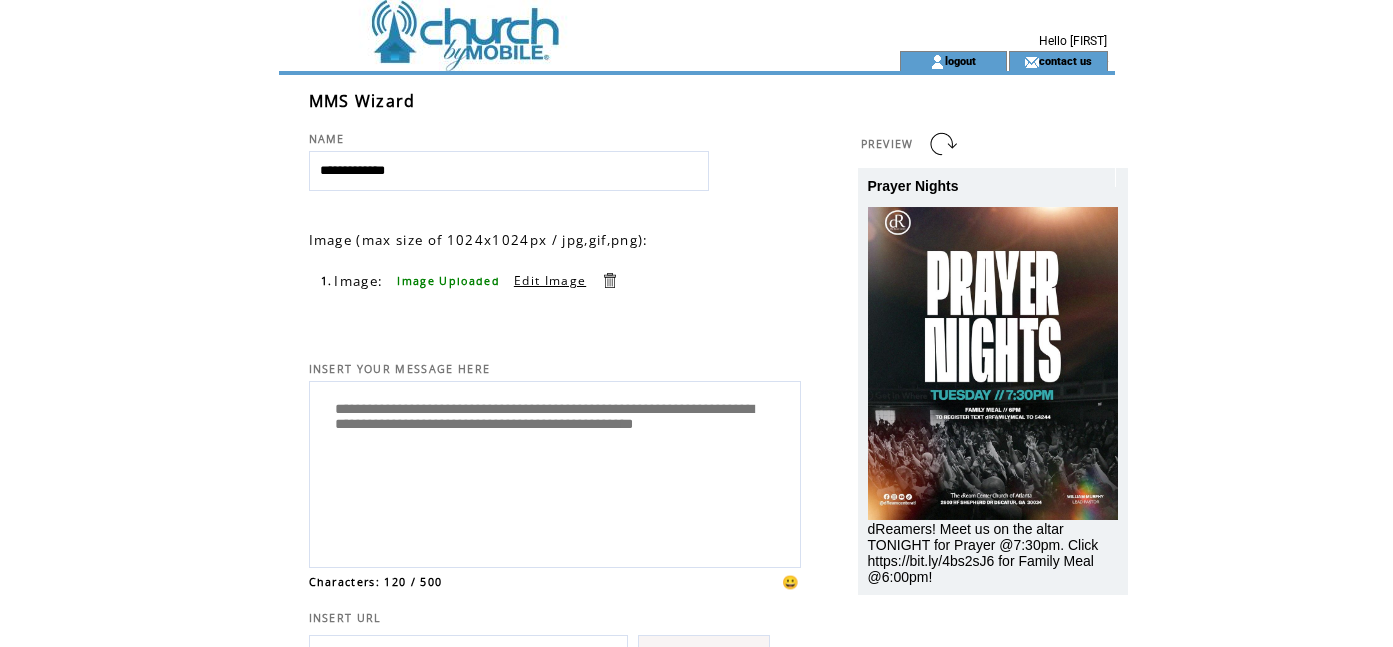 click on "**********" at bounding box center [555, 472] 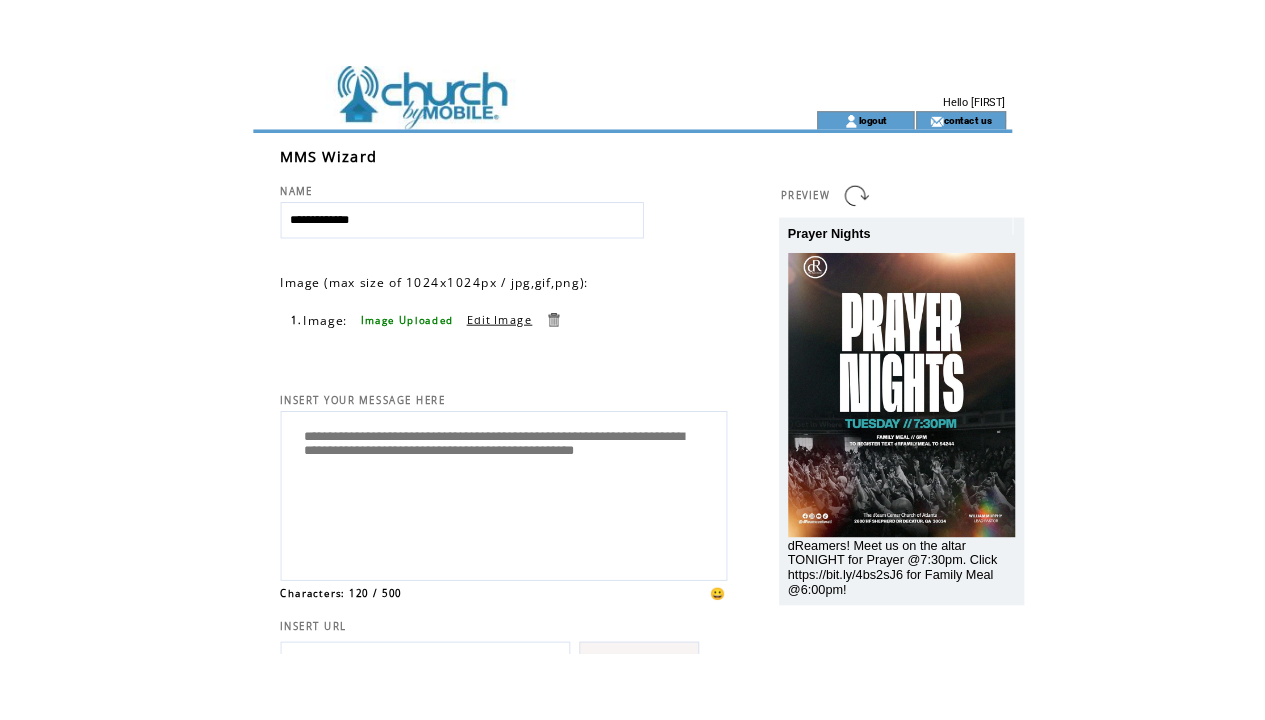 scroll, scrollTop: 5, scrollLeft: 0, axis: vertical 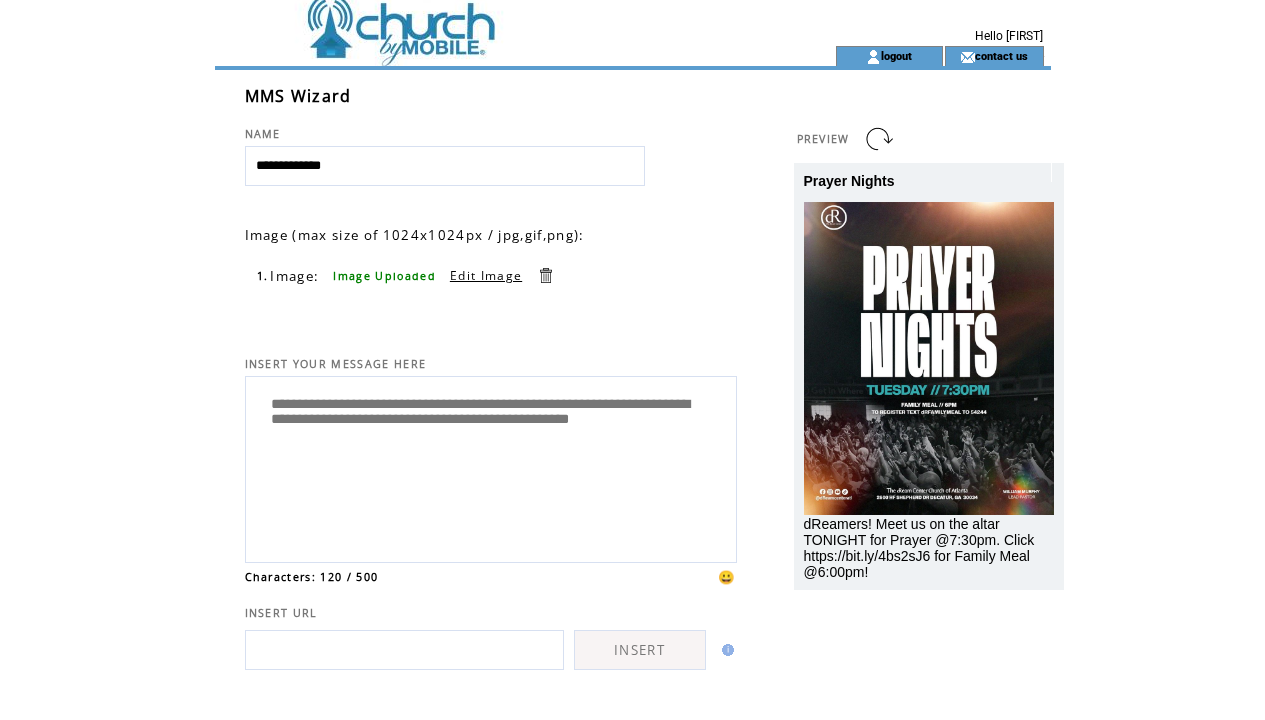 type on "**********" 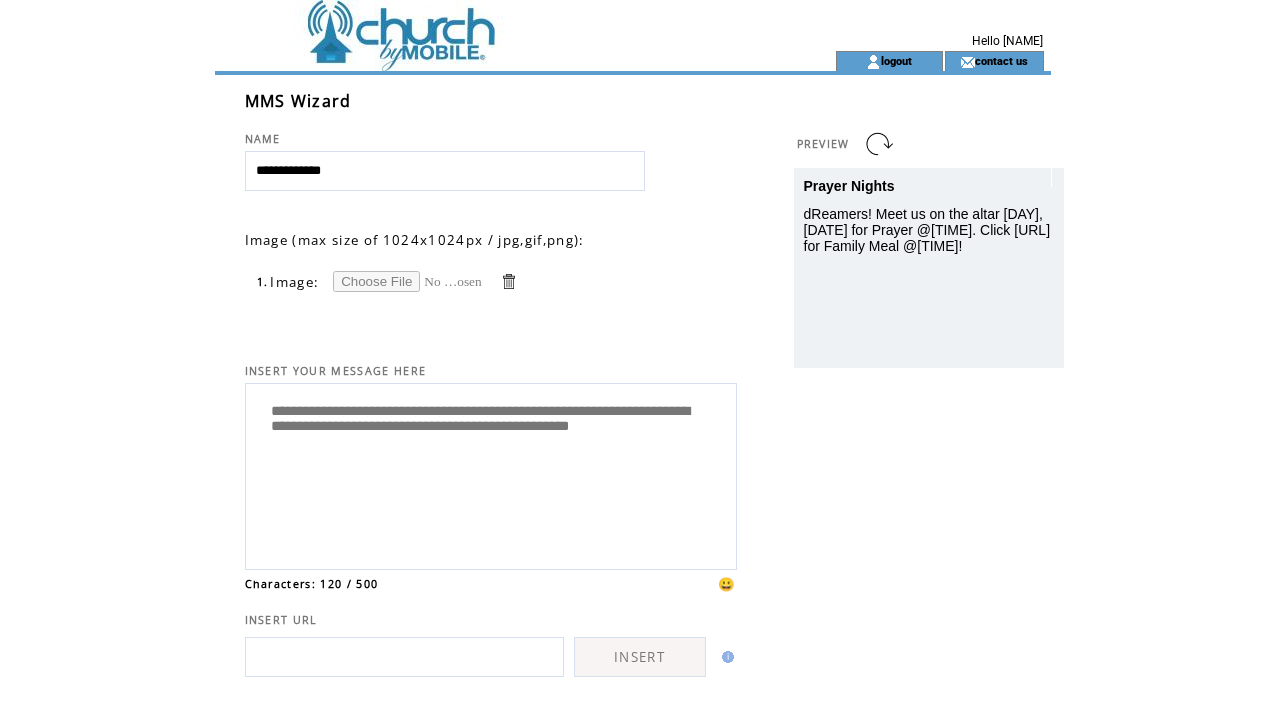 scroll, scrollTop: 0, scrollLeft: 0, axis: both 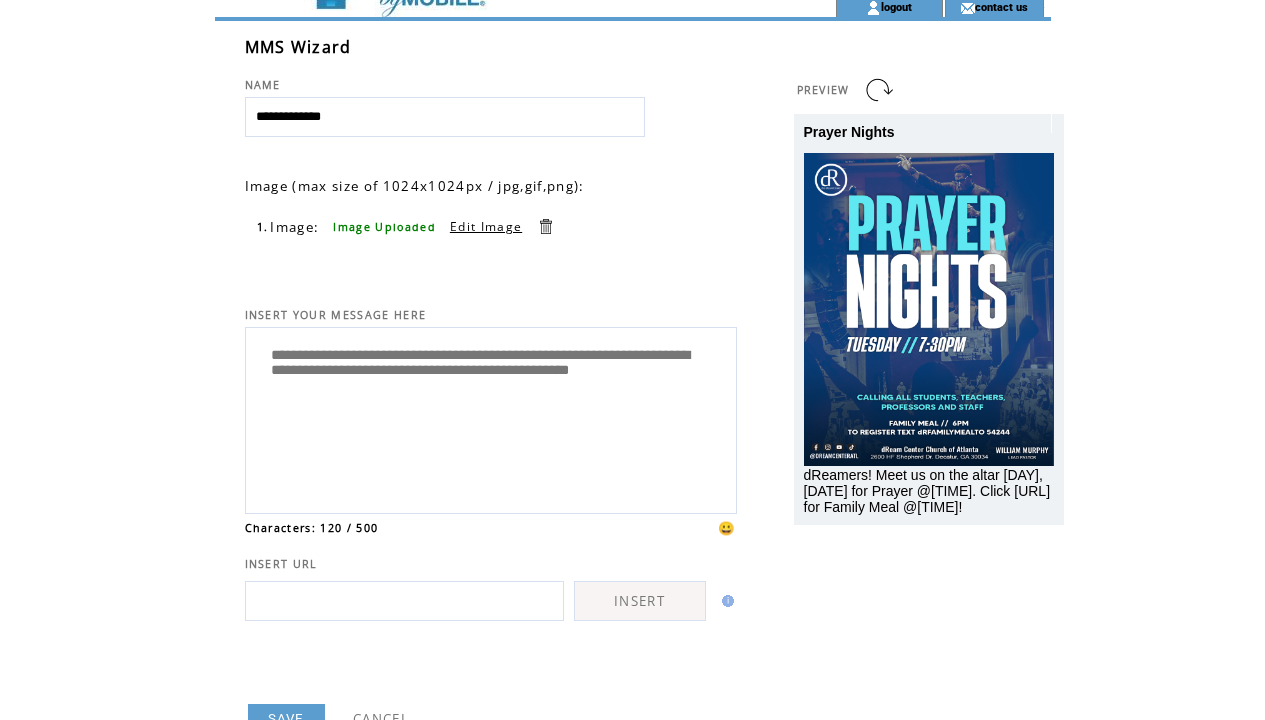 click on "**********" at bounding box center (491, 418) 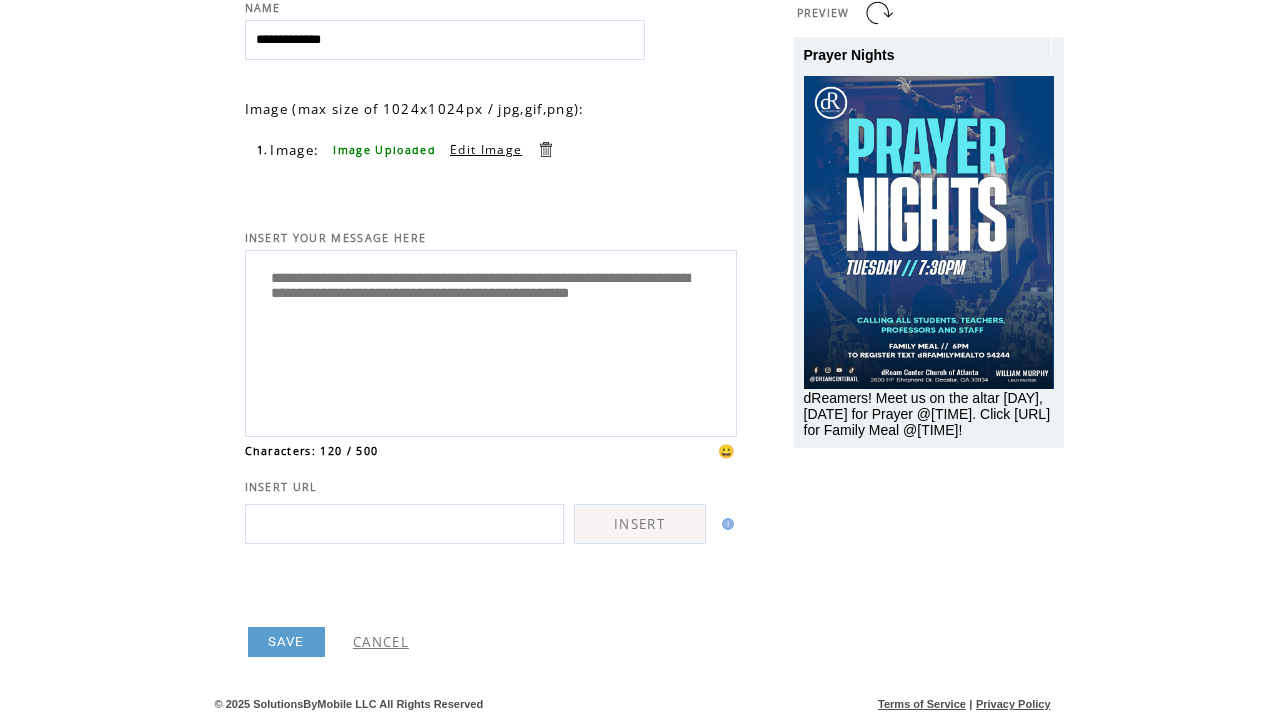 scroll, scrollTop: 135, scrollLeft: 0, axis: vertical 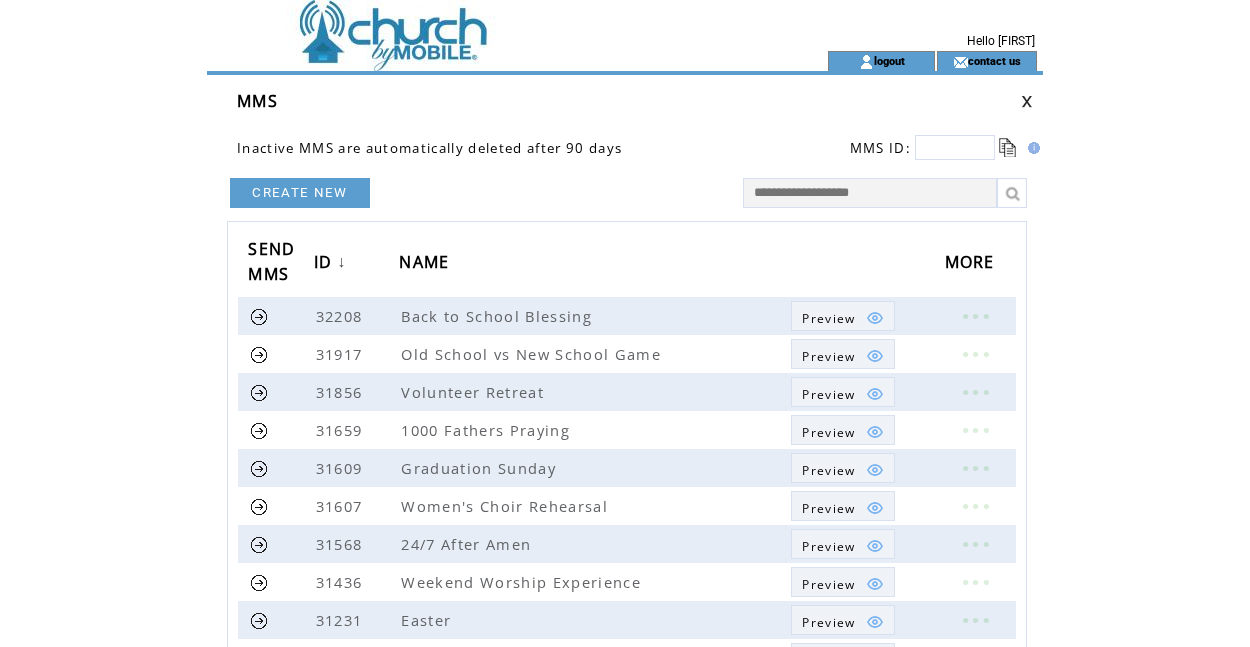 click at bounding box center (870, 193) 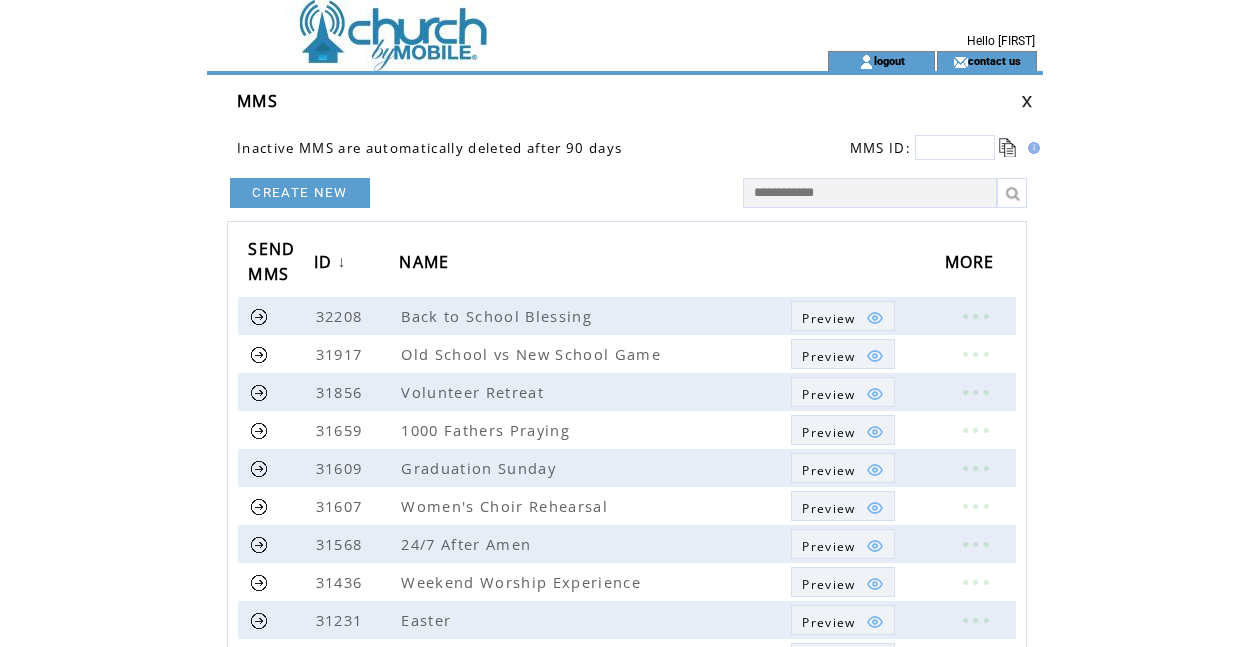 type on "**********" 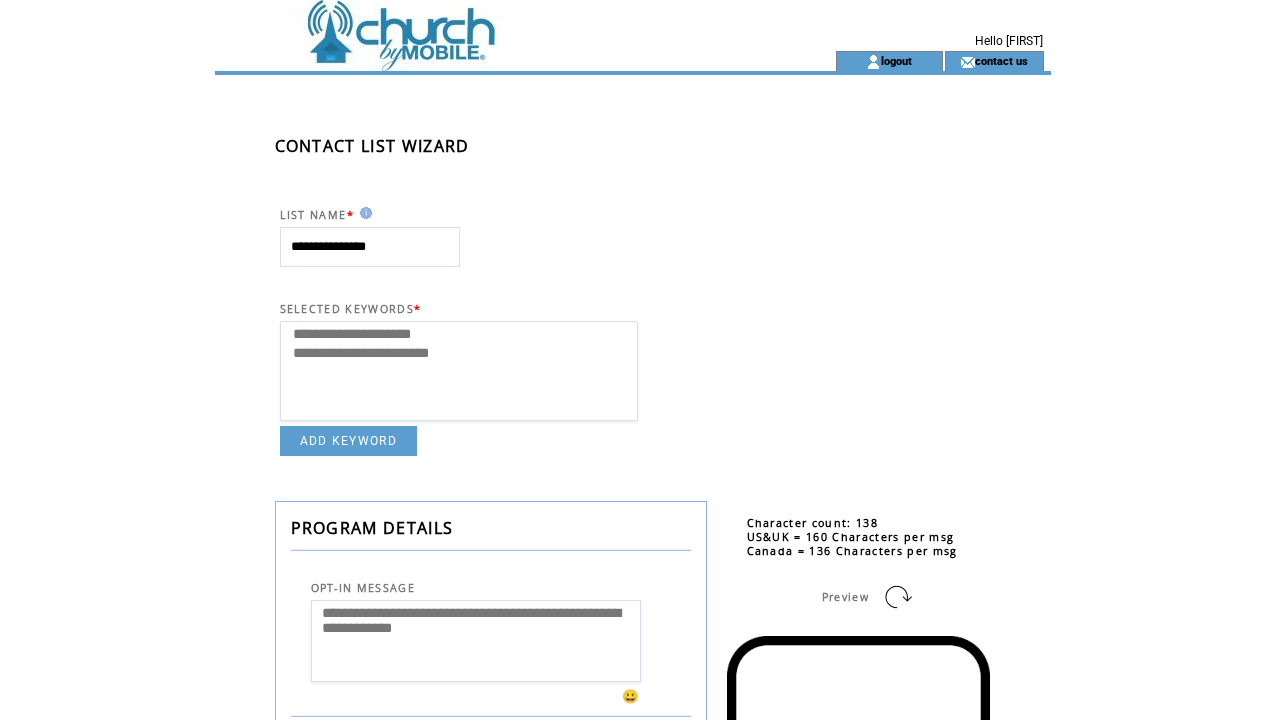 select 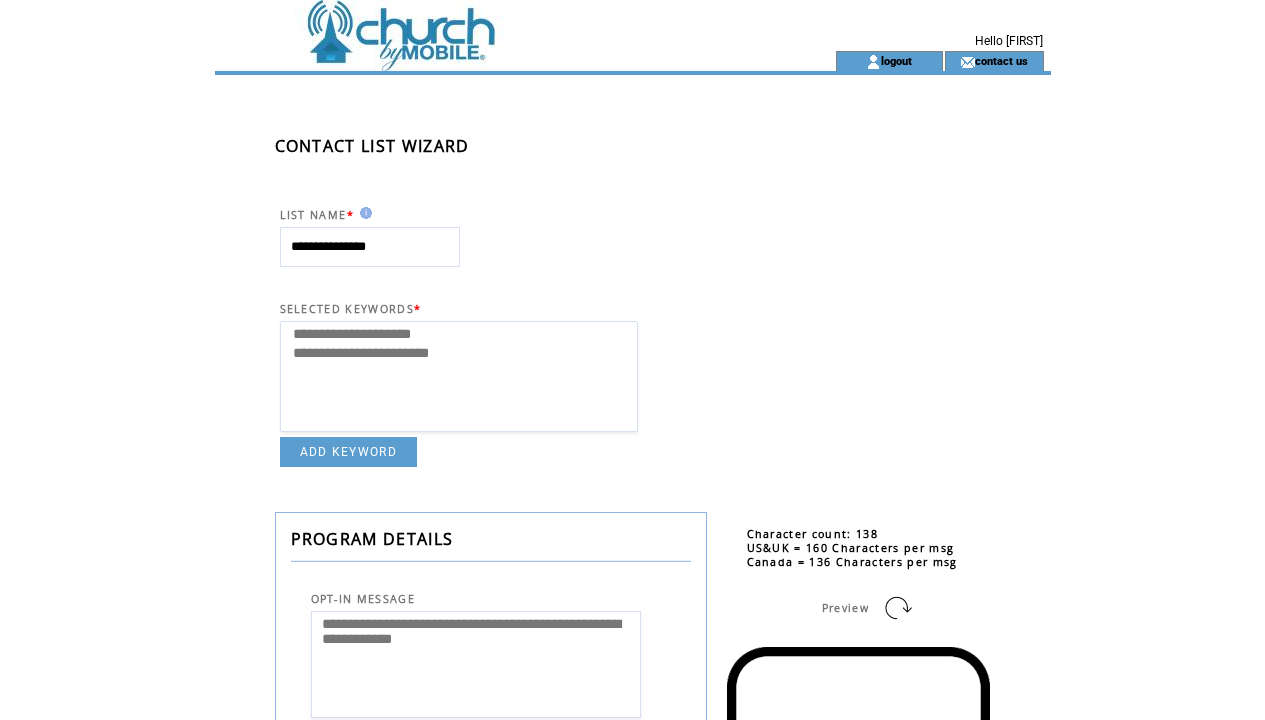 scroll, scrollTop: 3, scrollLeft: 0, axis: vertical 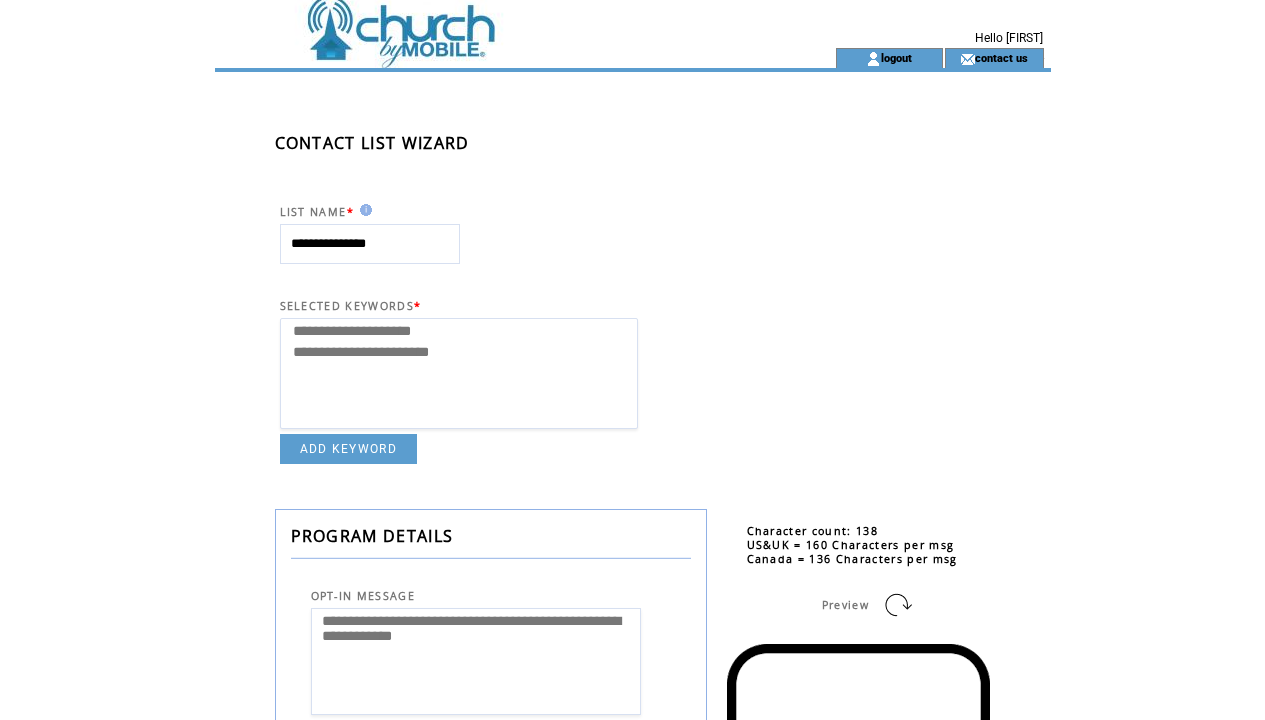 click at bounding box center [489, 22] 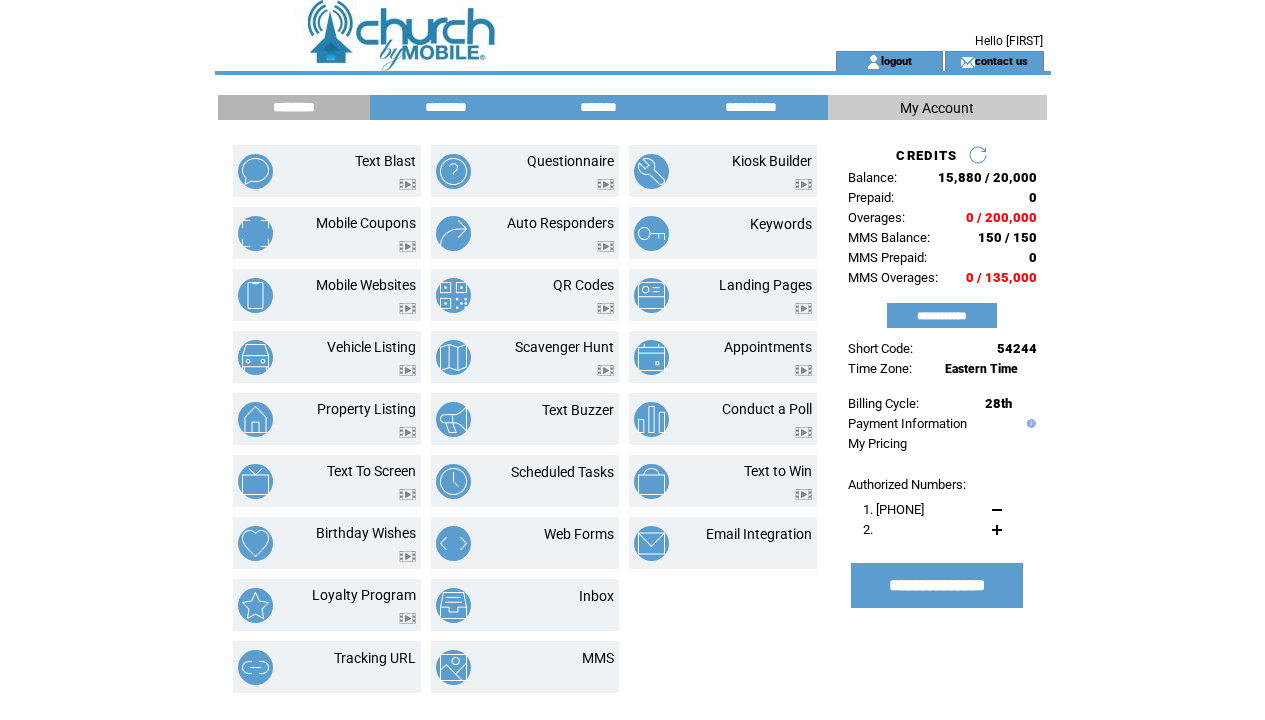 scroll, scrollTop: 0, scrollLeft: 0, axis: both 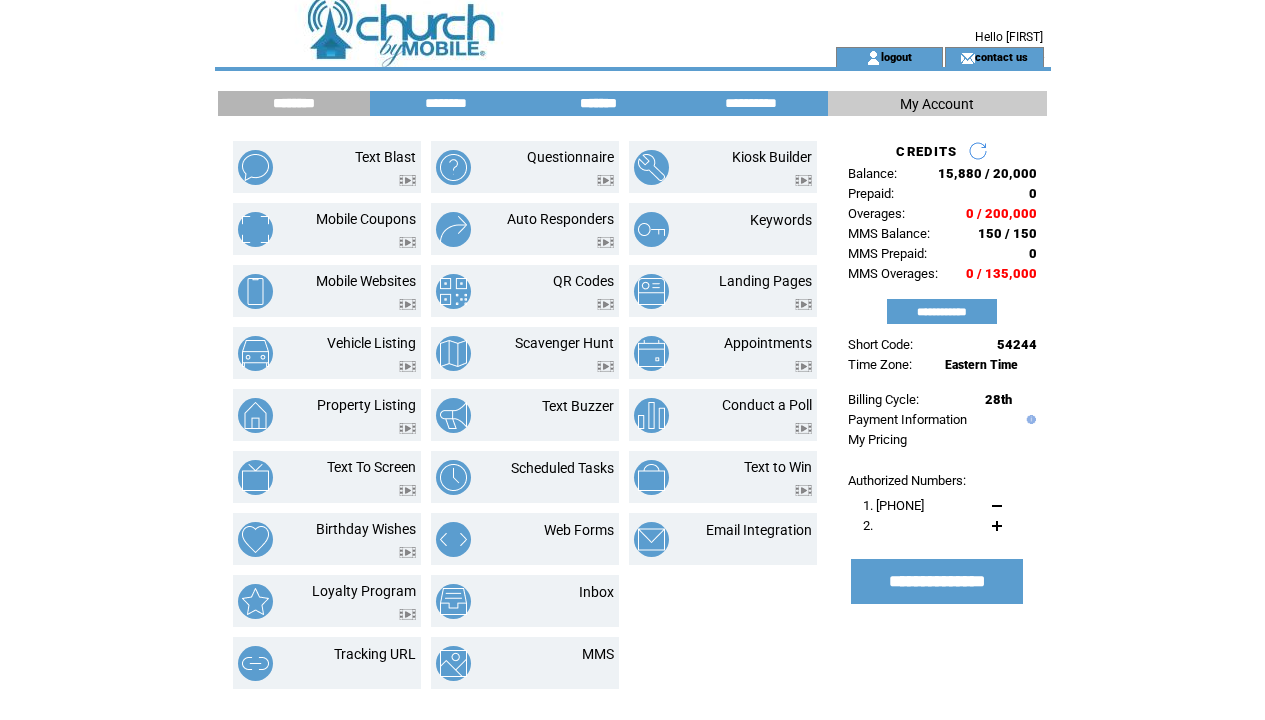 click on "*******" at bounding box center [599, 103] 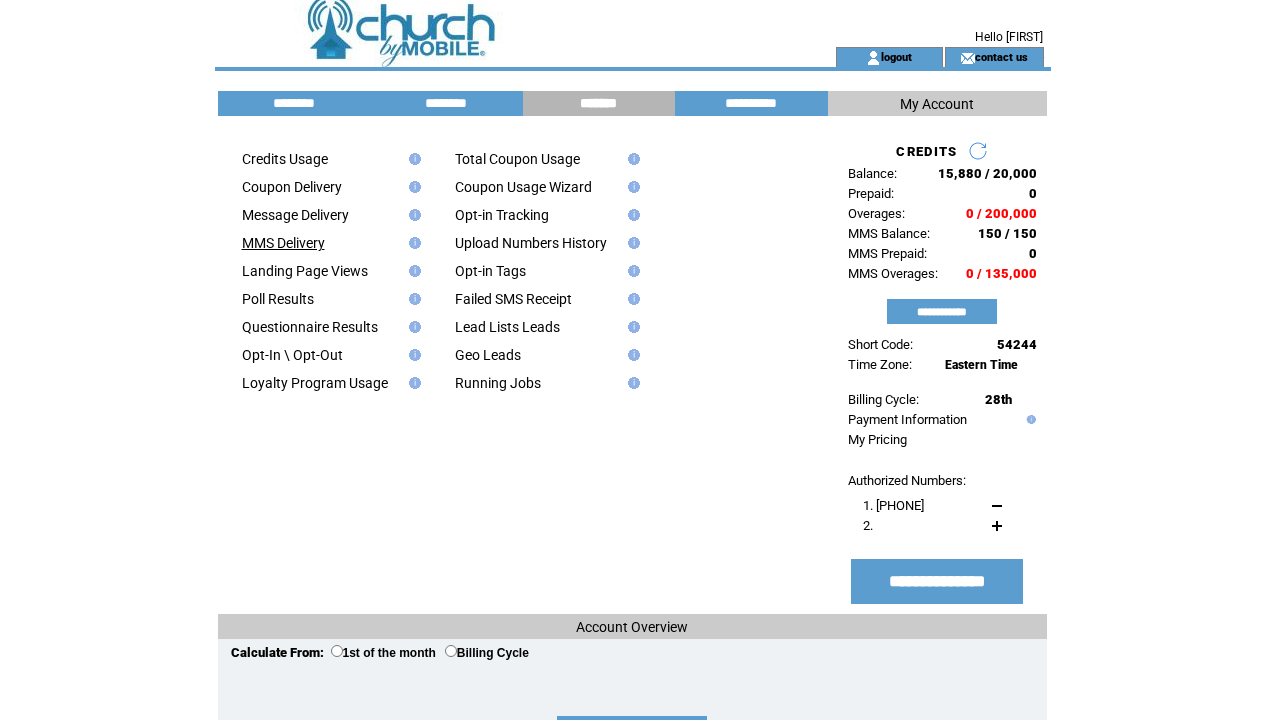 click on "MMS Delivery" at bounding box center (283, 243) 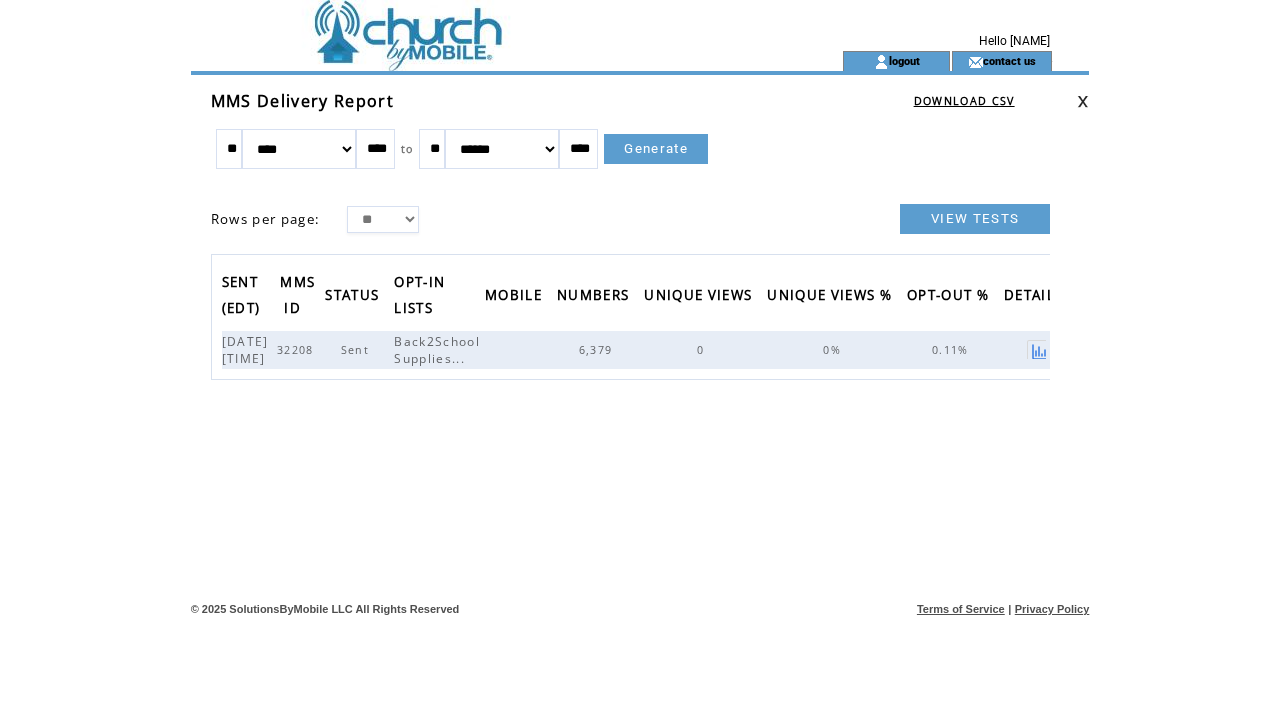 scroll, scrollTop: 0, scrollLeft: 0, axis: both 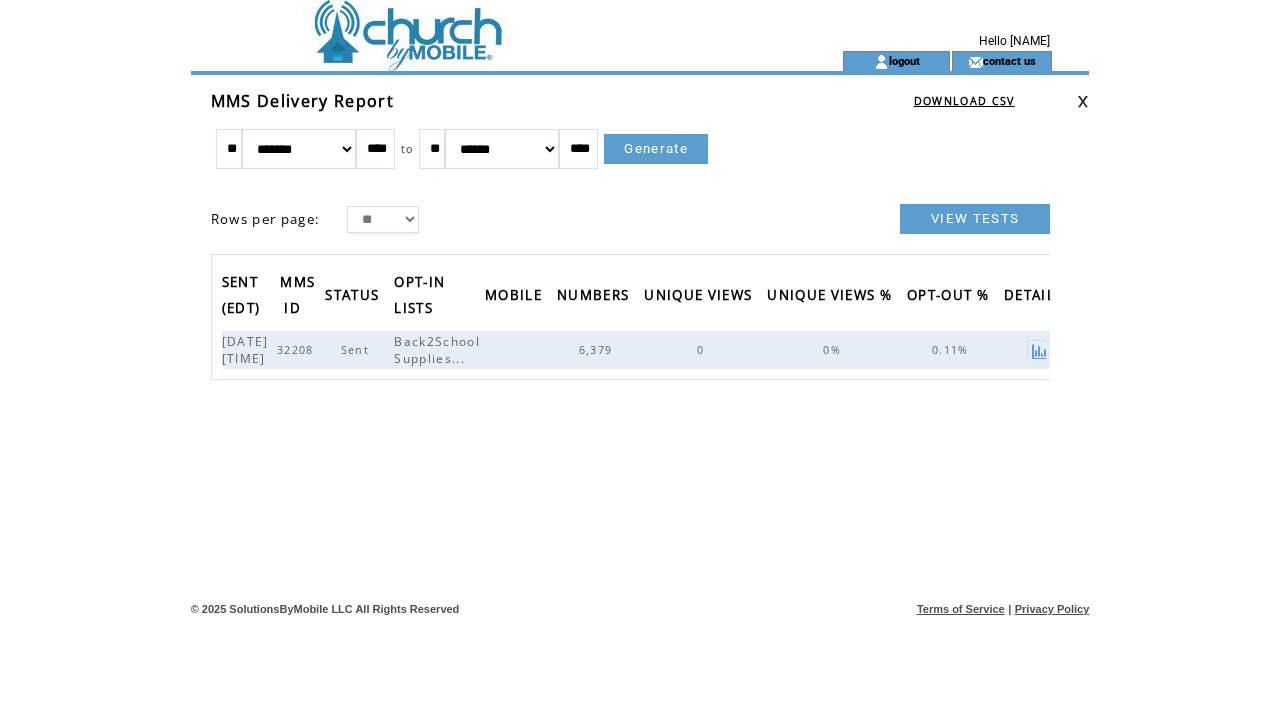 click on "Generate" at bounding box center (656, 149) 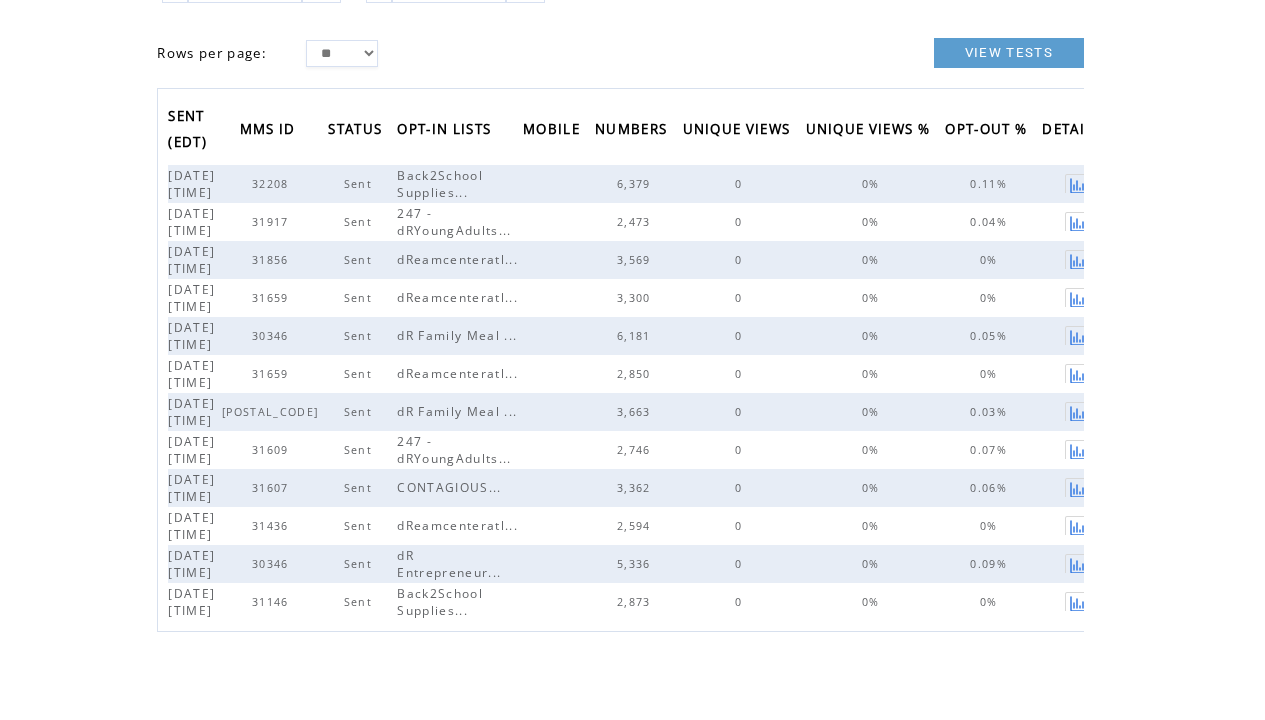 scroll, scrollTop: 168, scrollLeft: 0, axis: vertical 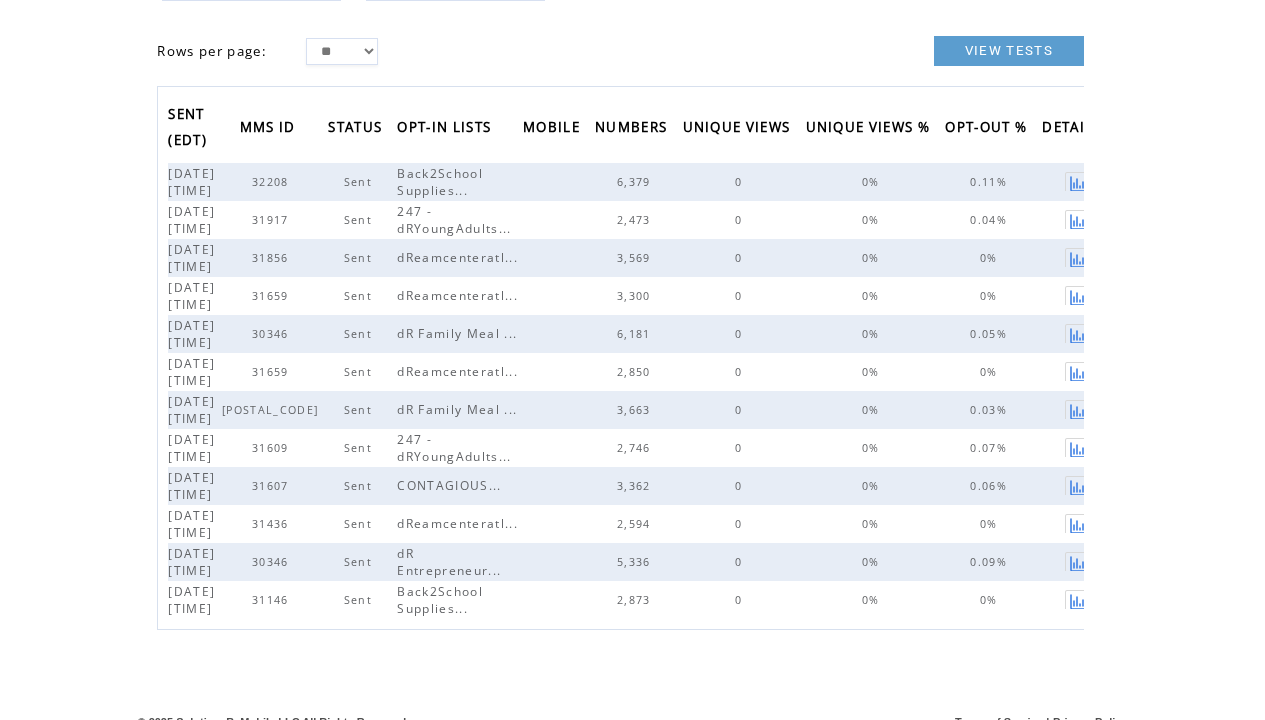 click on "[DATE] [TIME]" at bounding box center (192, 410) 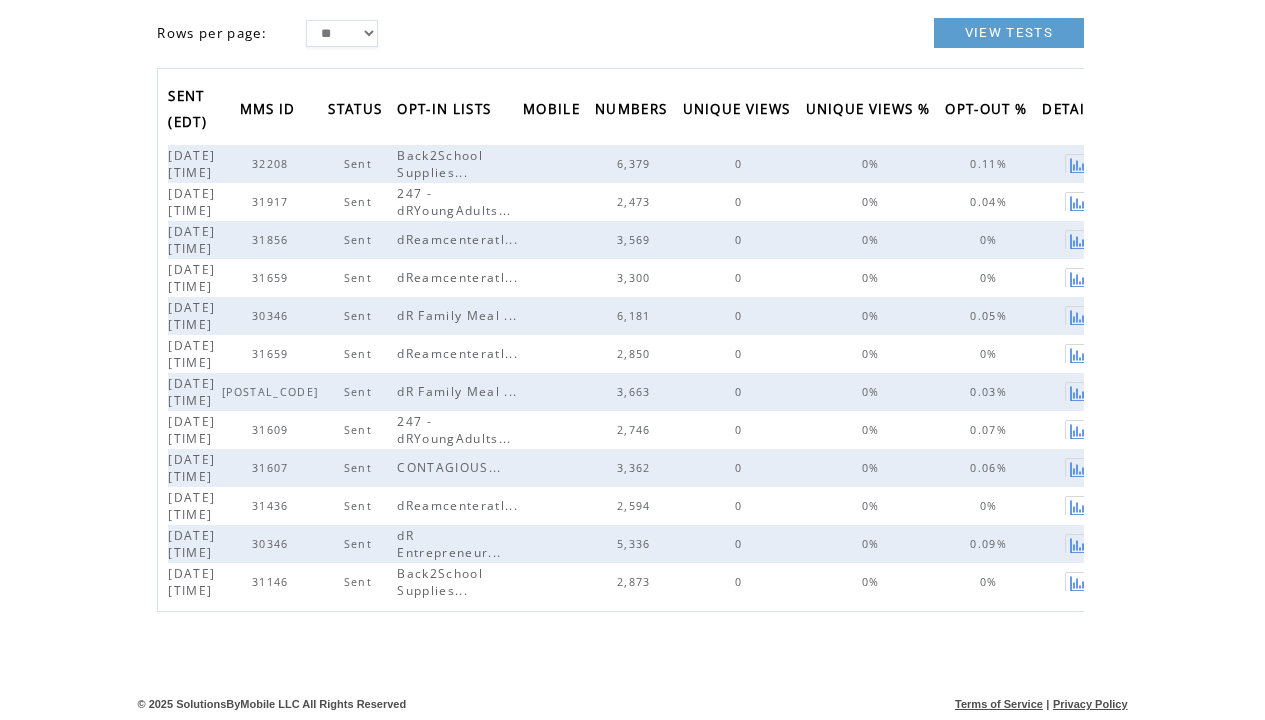 scroll, scrollTop: 334, scrollLeft: 0, axis: vertical 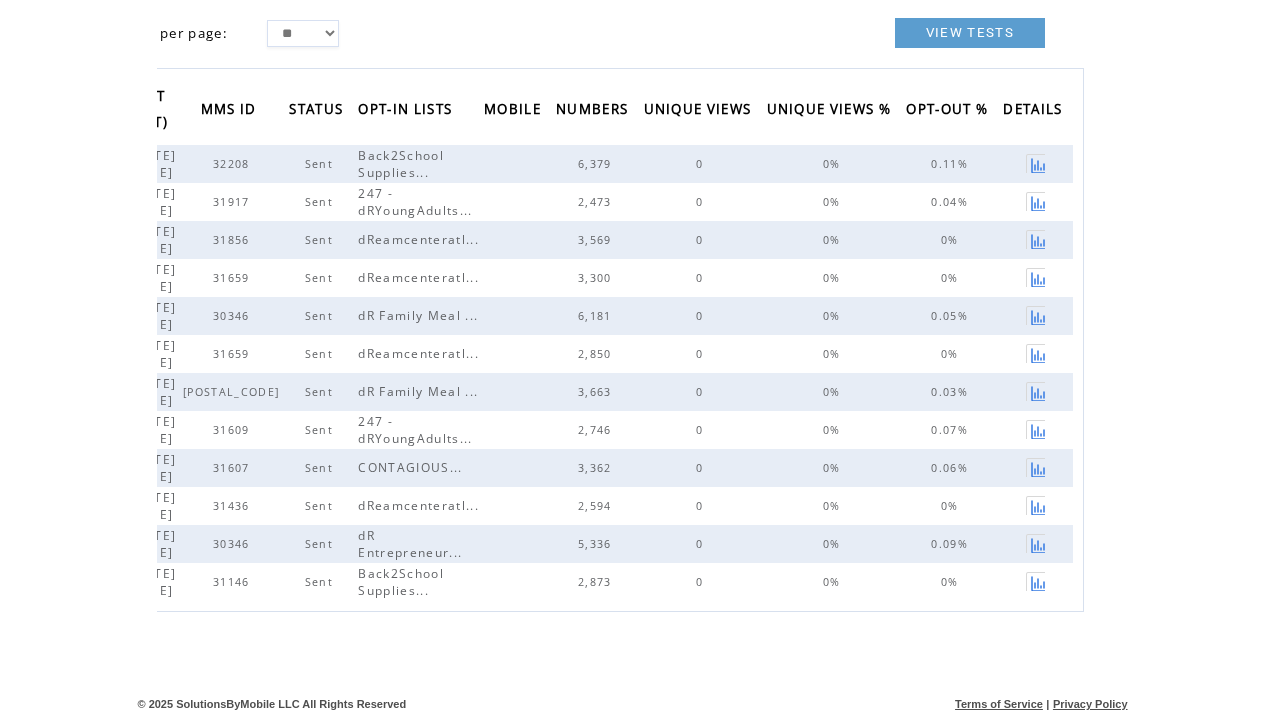 click on "Back2School Supplies..." at bounding box center (401, 582) 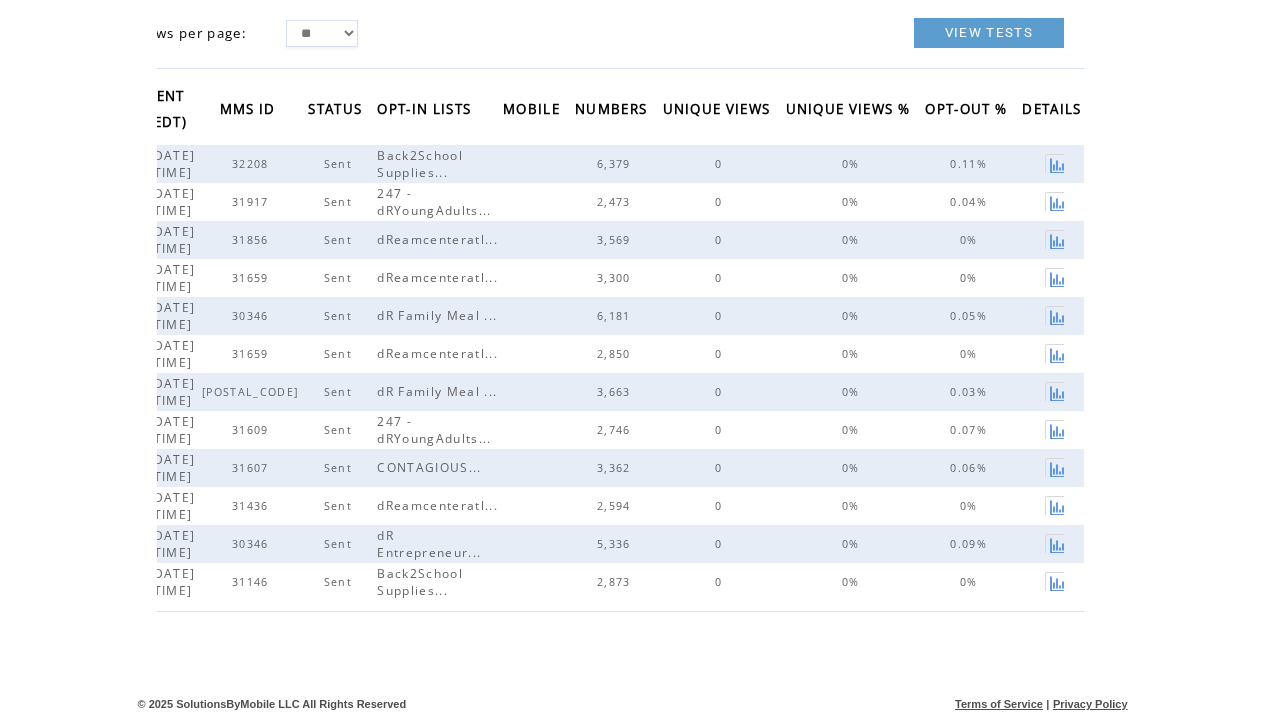 scroll, scrollTop: 0, scrollLeft: 0, axis: both 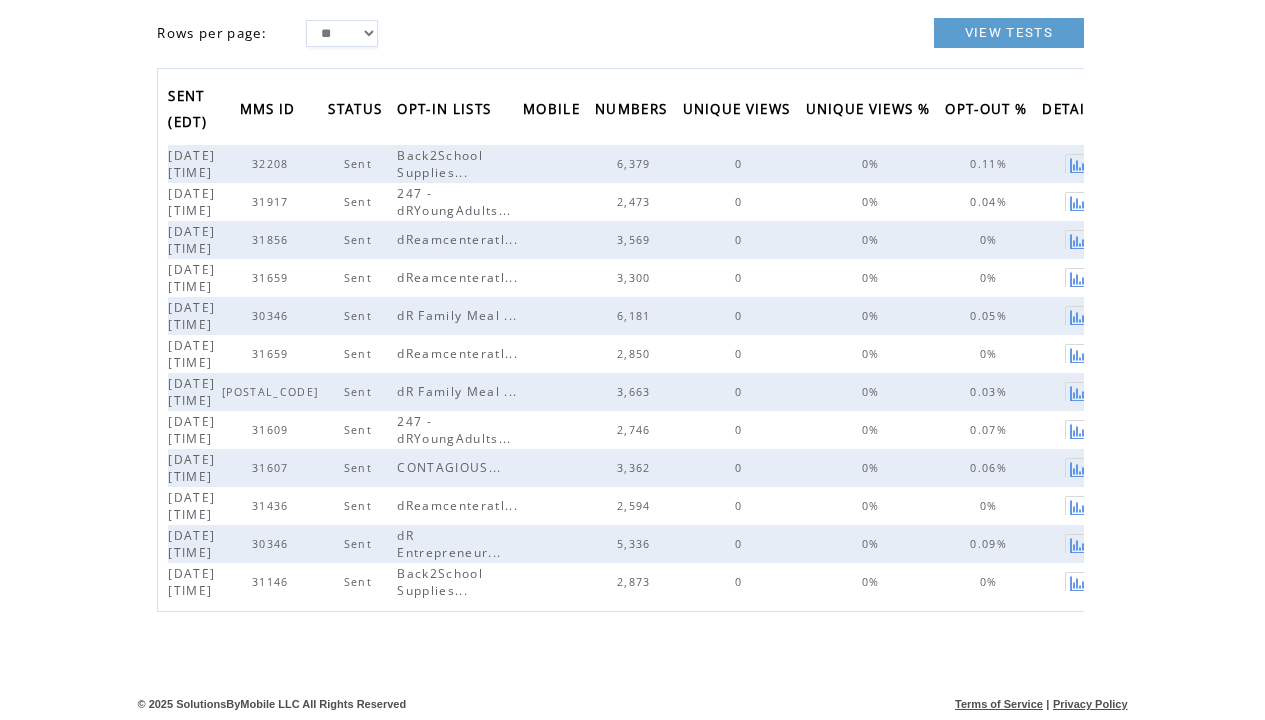 click on "[DATE] [TIME]" at bounding box center (192, 582) 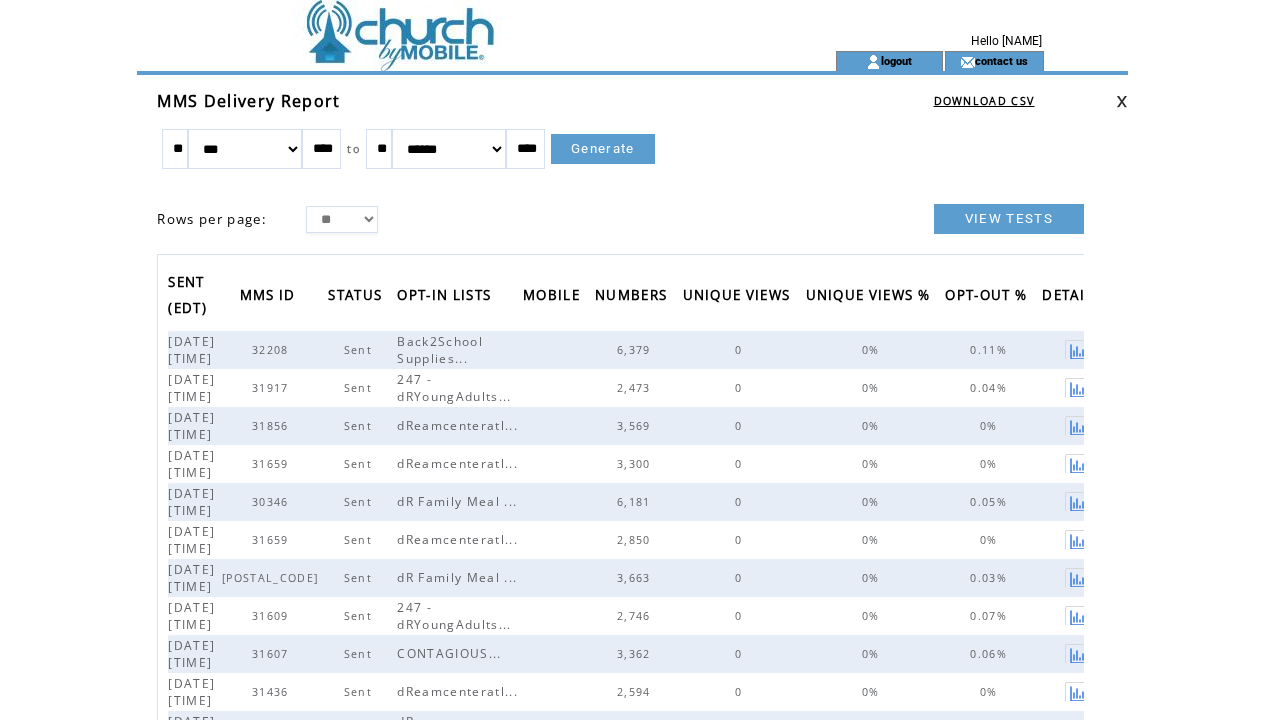 scroll, scrollTop: 0, scrollLeft: 0, axis: both 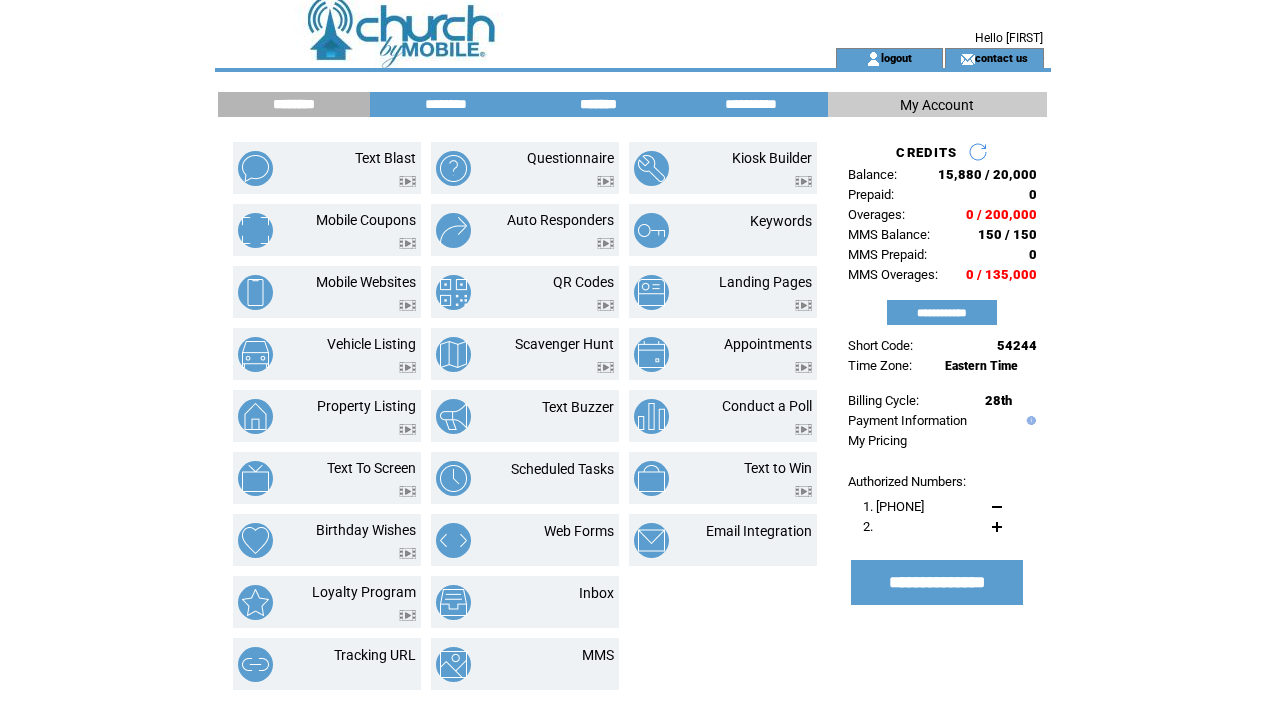 click on "*******" at bounding box center [599, 104] 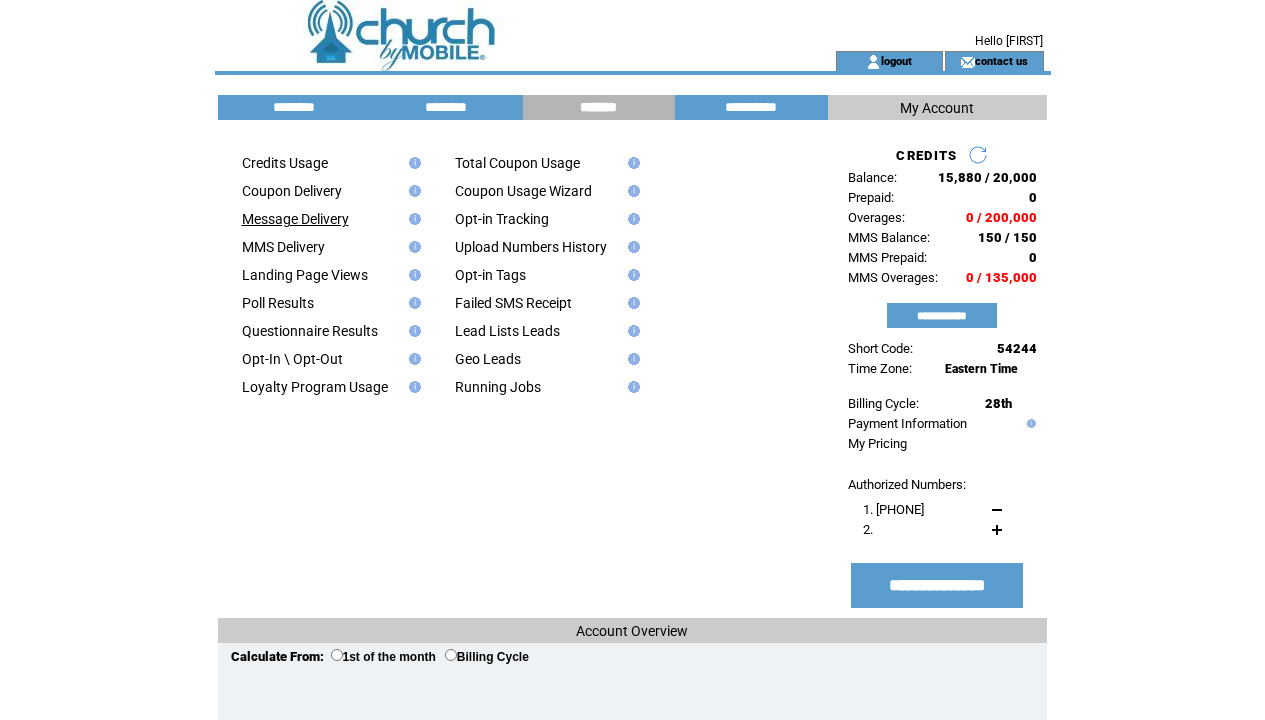 click on "Message Delivery" at bounding box center (295, 219) 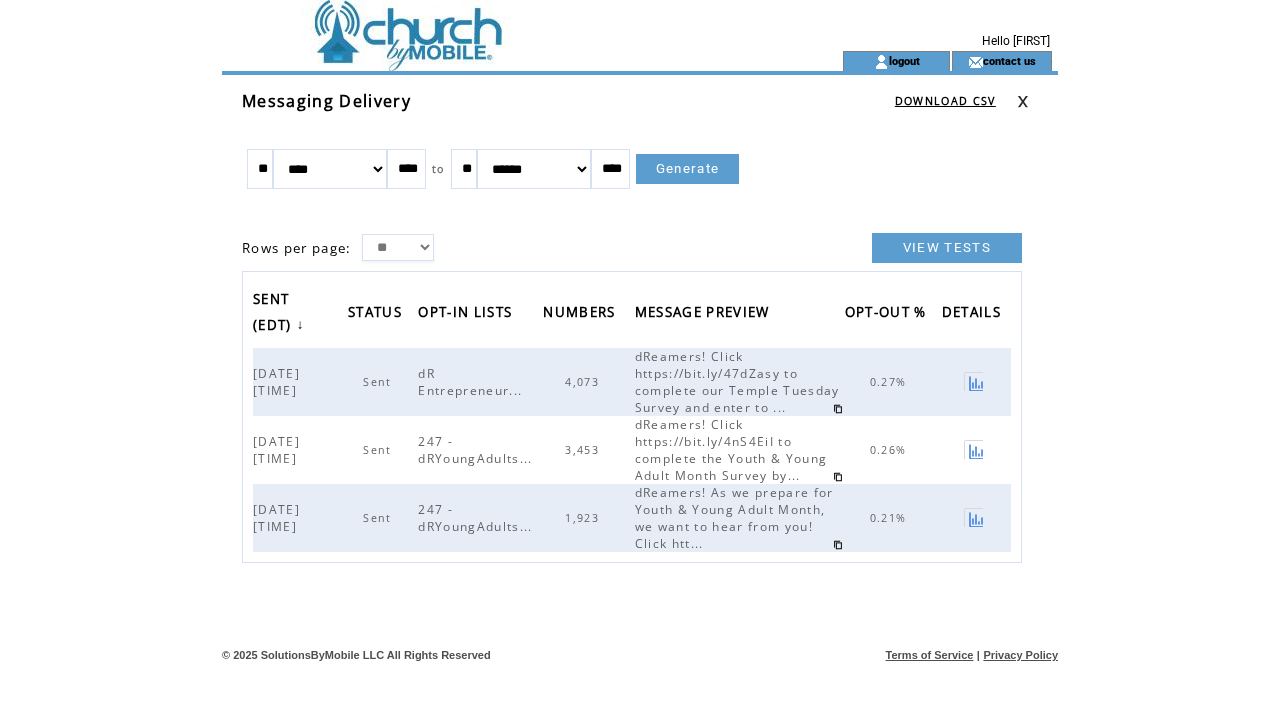 scroll, scrollTop: 0, scrollLeft: 0, axis: both 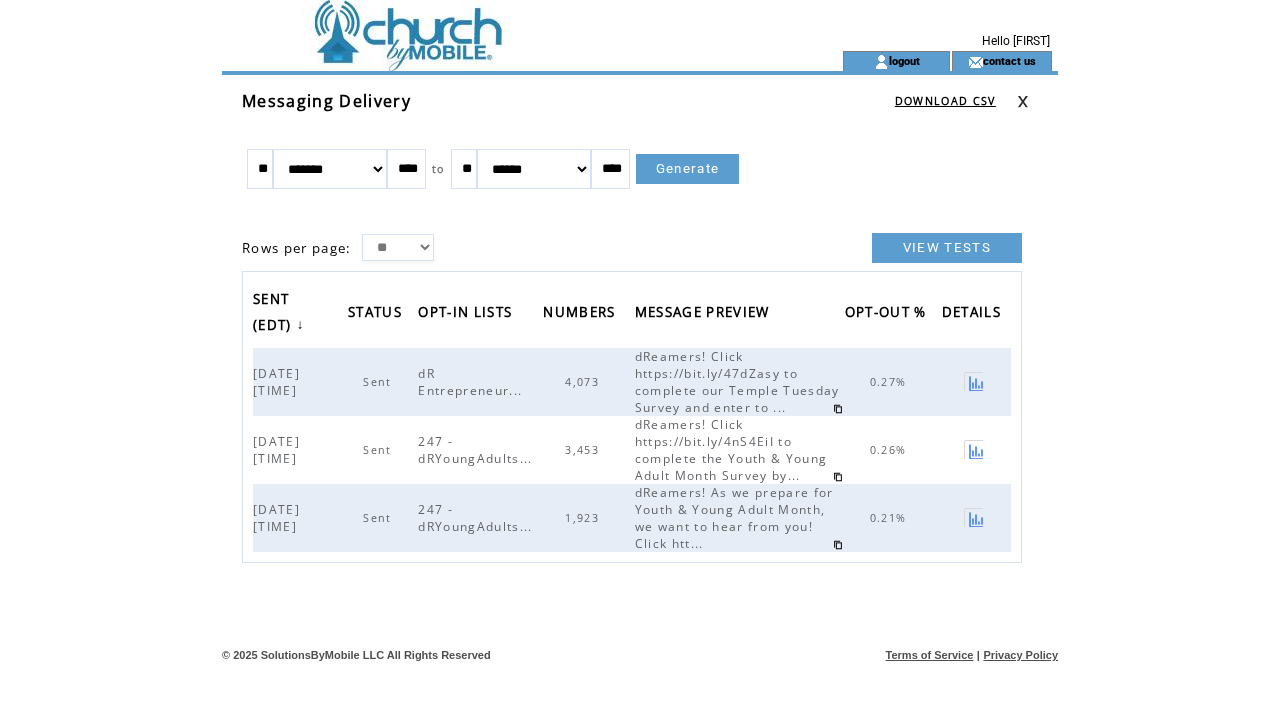 click on "Generate" at bounding box center [688, 169] 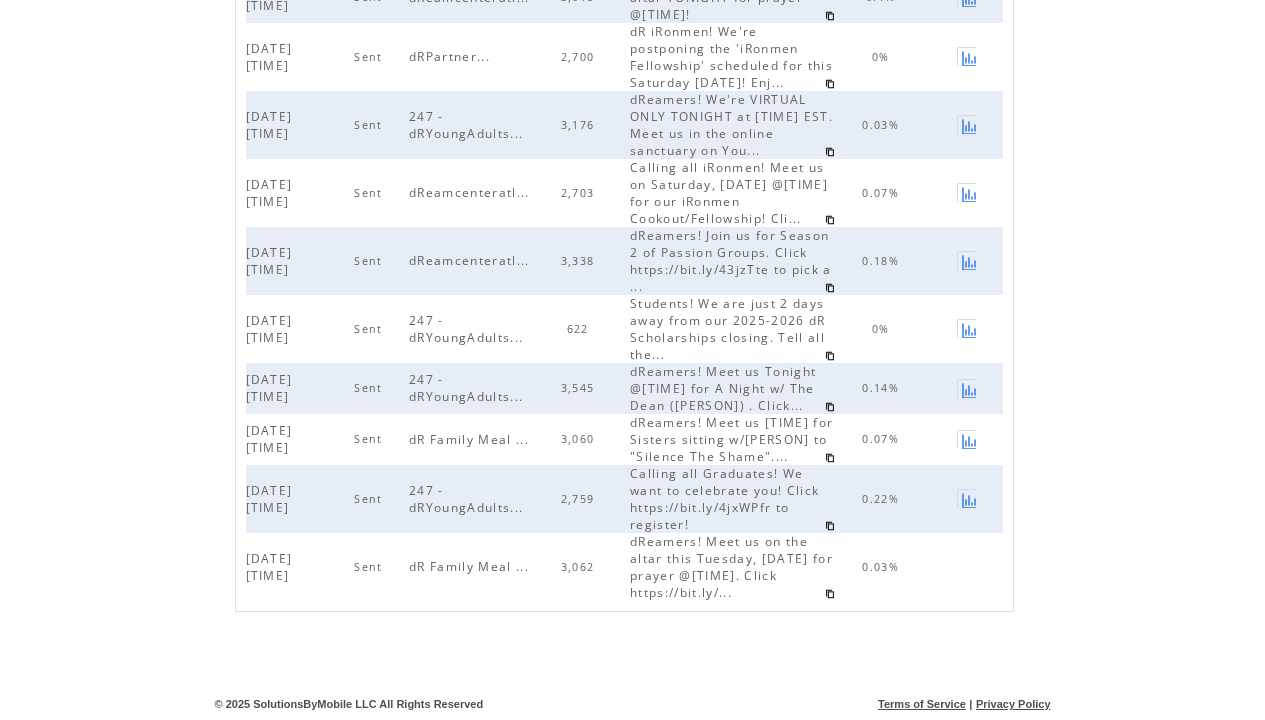 scroll, scrollTop: 732, scrollLeft: 0, axis: vertical 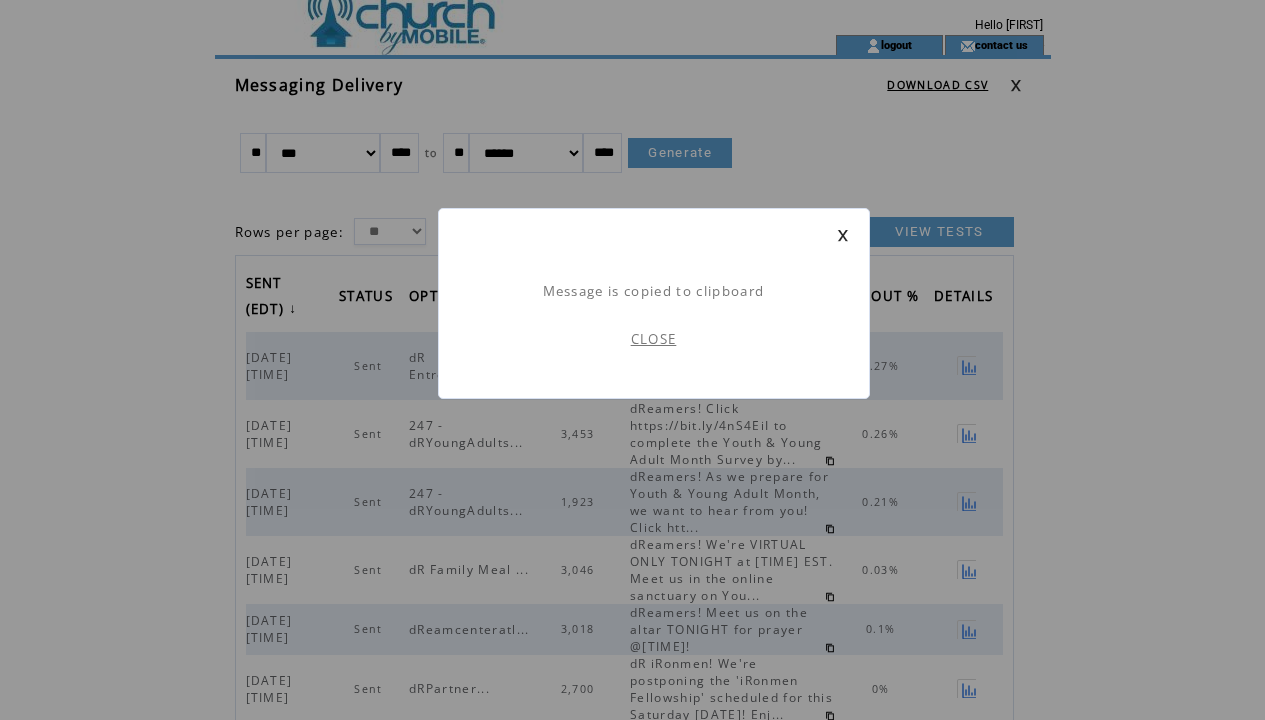 click on "Message is copied to clipboard
CLOSE" at bounding box center [654, 303] 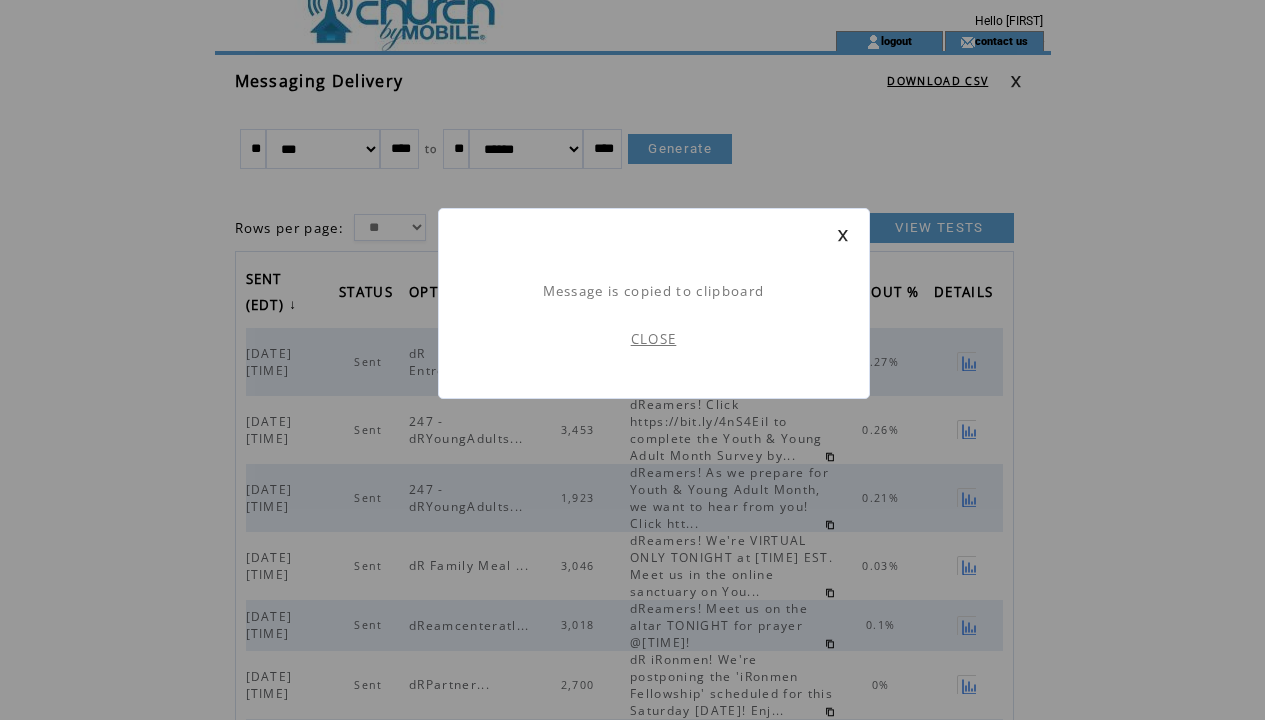 scroll, scrollTop: 22, scrollLeft: 0, axis: vertical 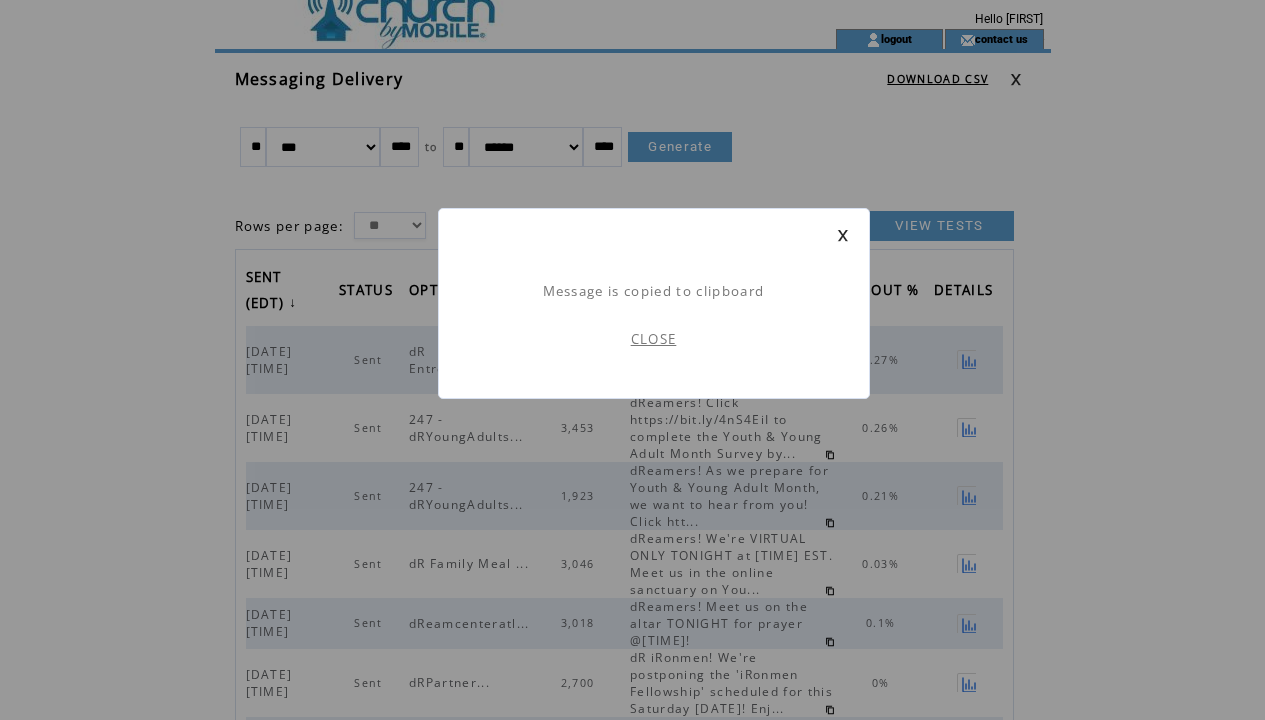 click at bounding box center [843, 235] 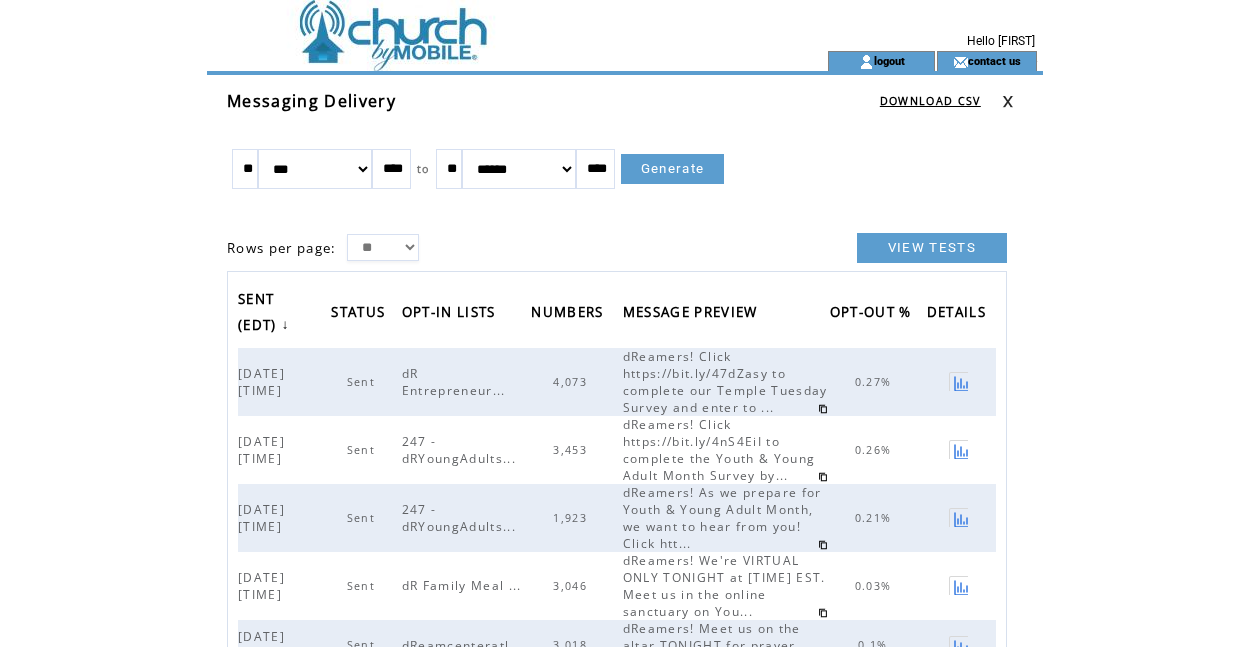 scroll, scrollTop: 36, scrollLeft: 0, axis: vertical 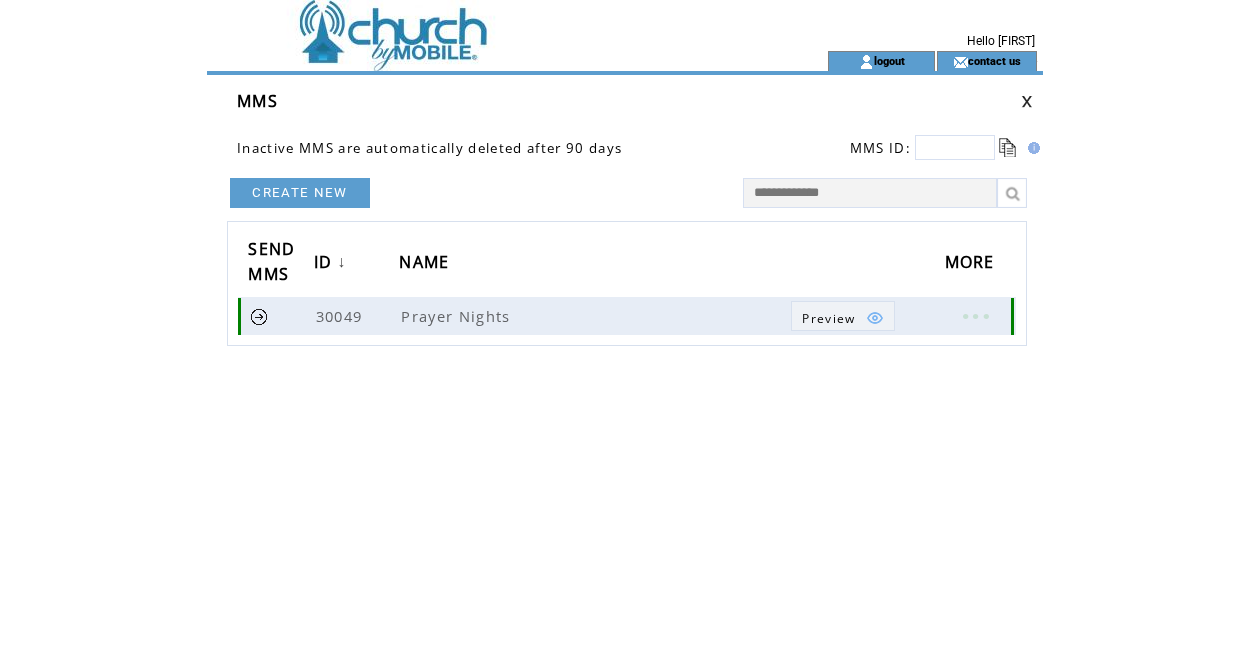 click at bounding box center [975, 316] 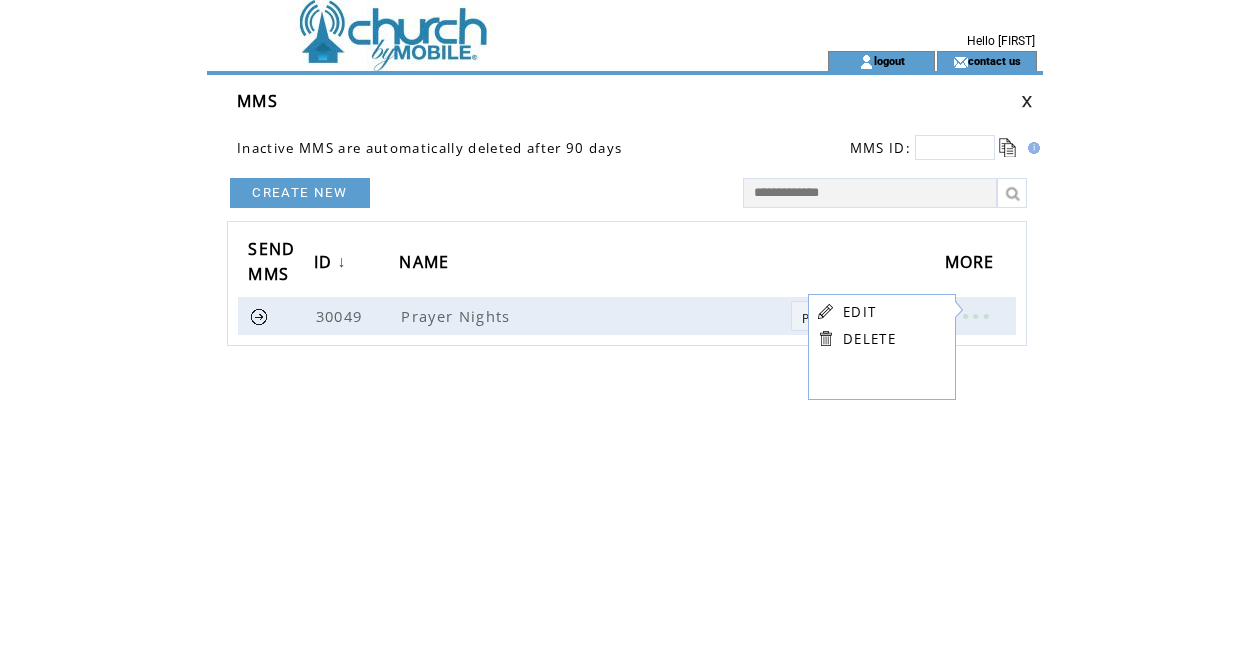 click on "EDIT" at bounding box center [859, 312] 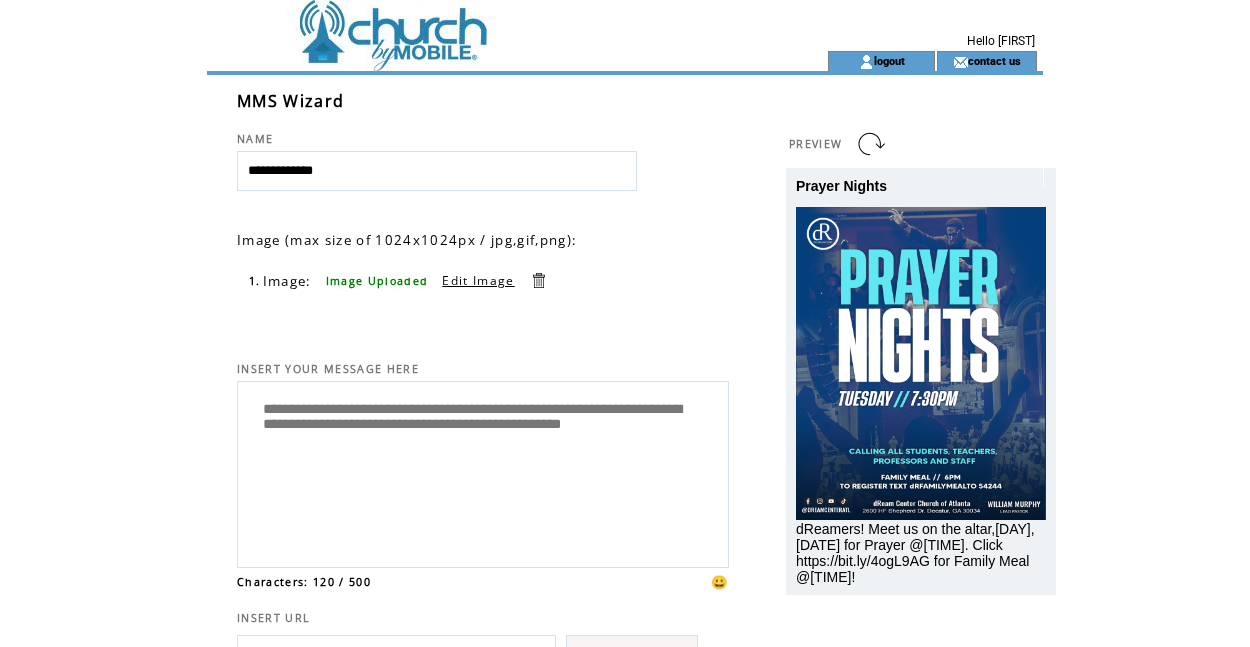 scroll, scrollTop: 0, scrollLeft: 0, axis: both 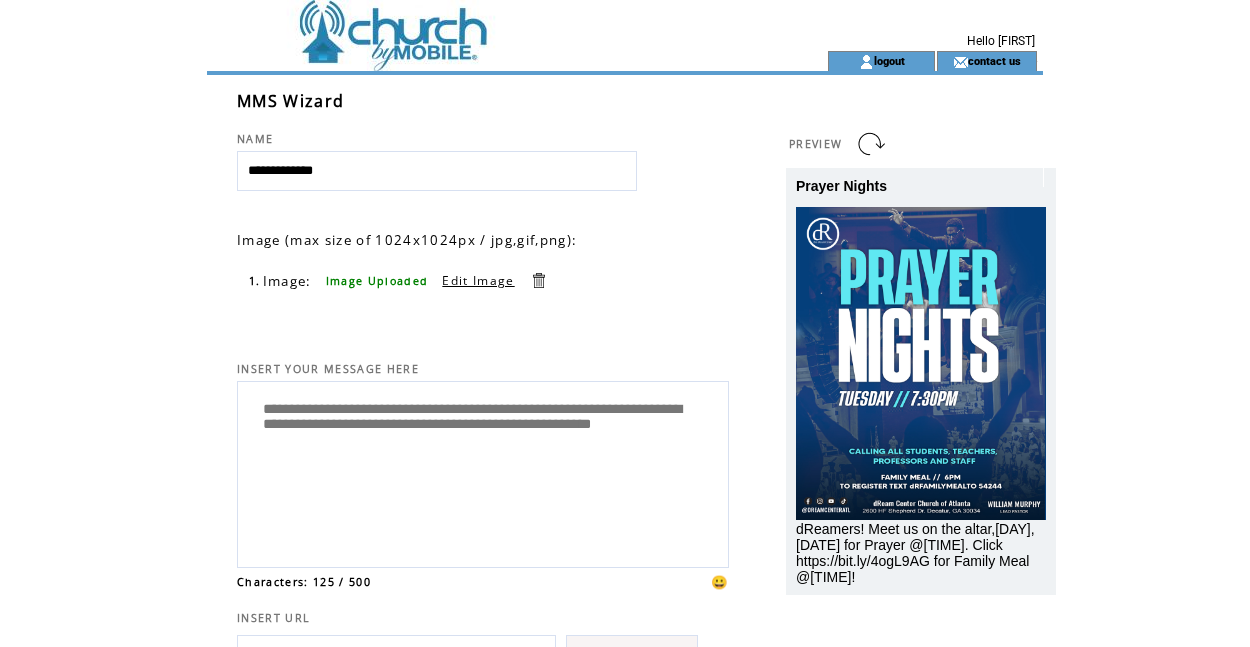 click on "**********" at bounding box center (483, 472) 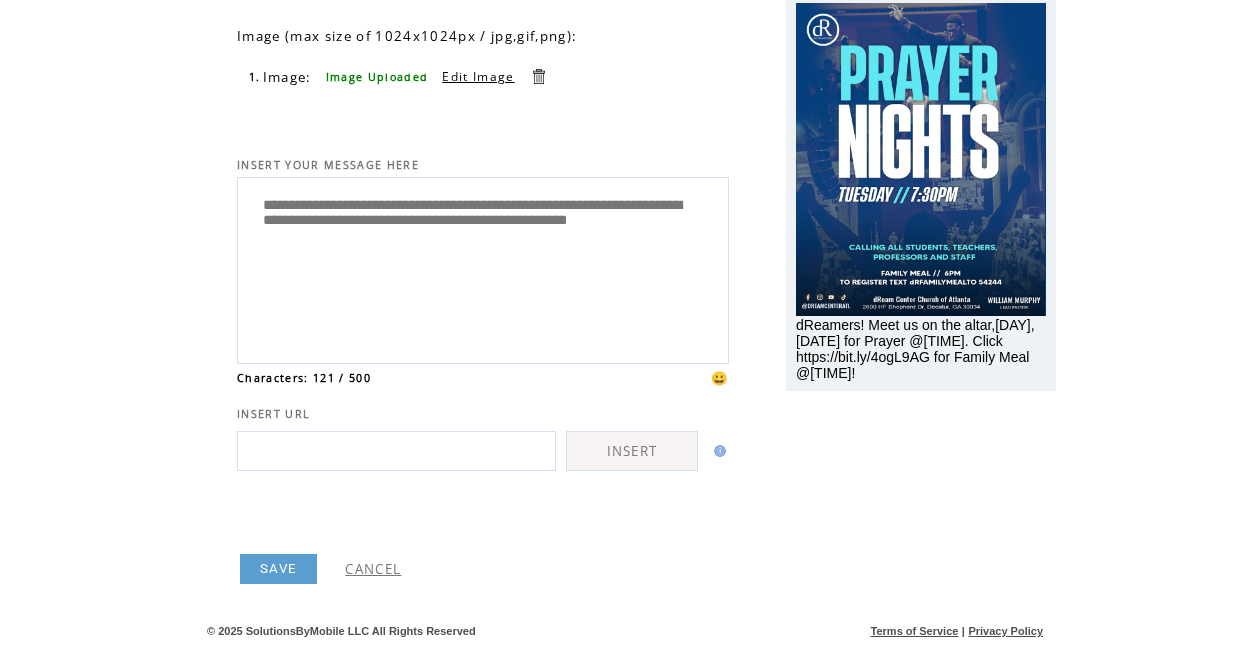 scroll, scrollTop: 208, scrollLeft: 0, axis: vertical 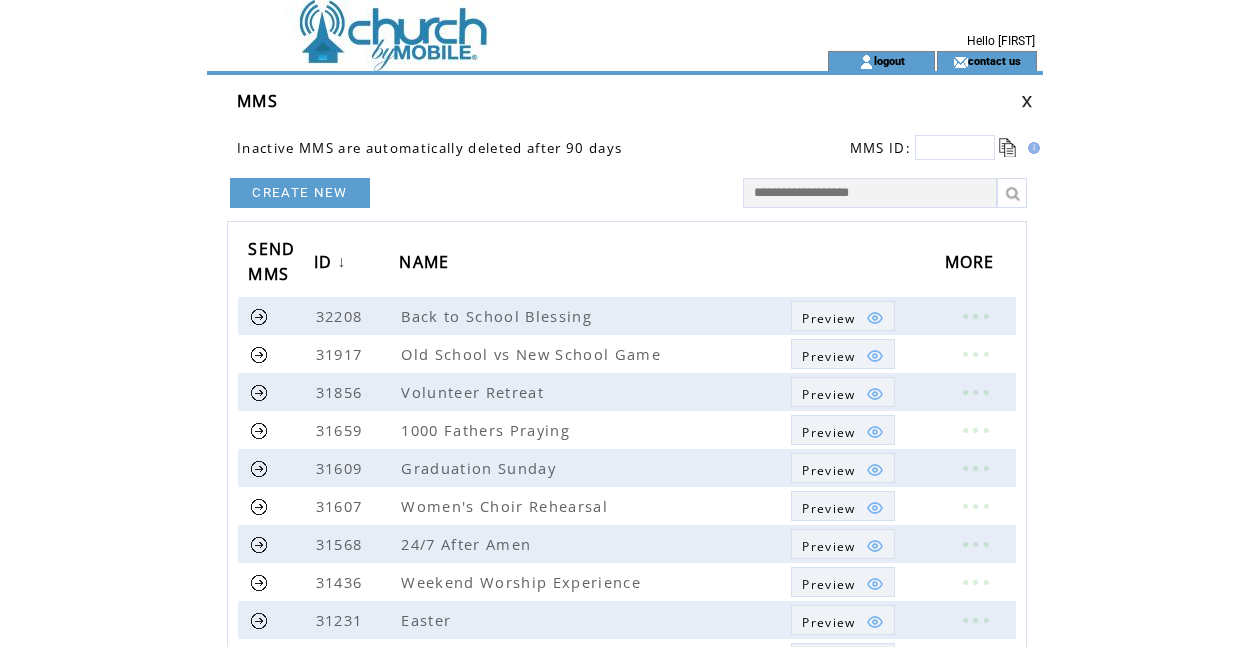 click at bounding box center [870, 193] 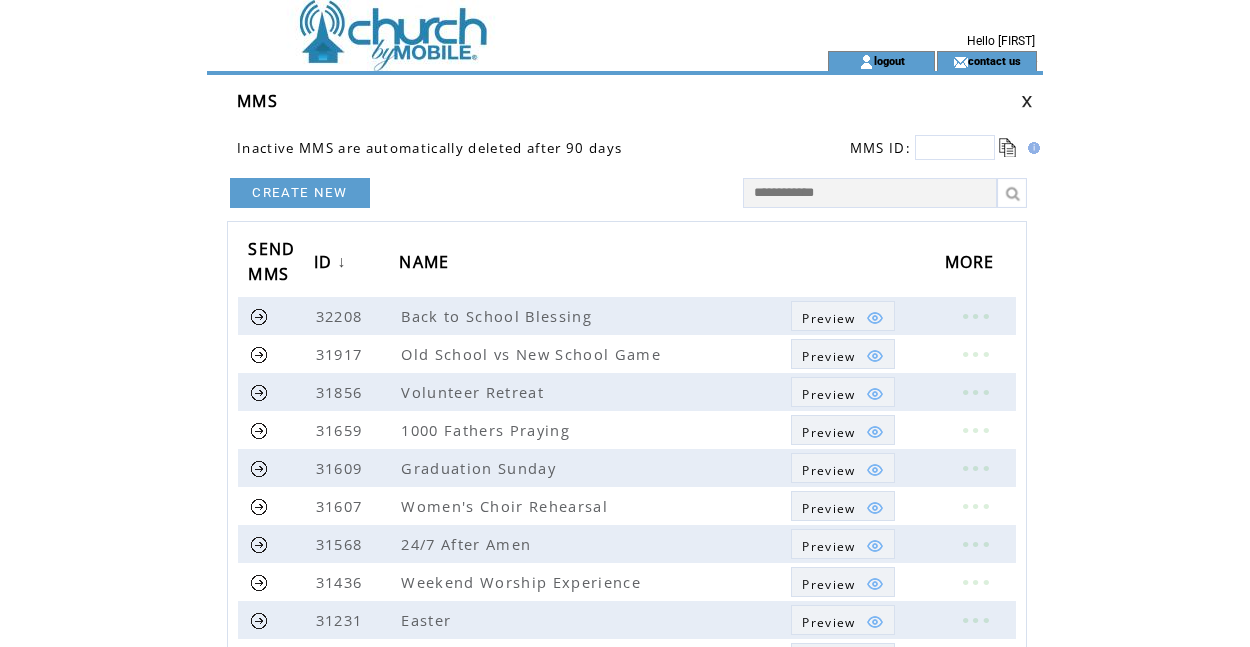 type on "**********" 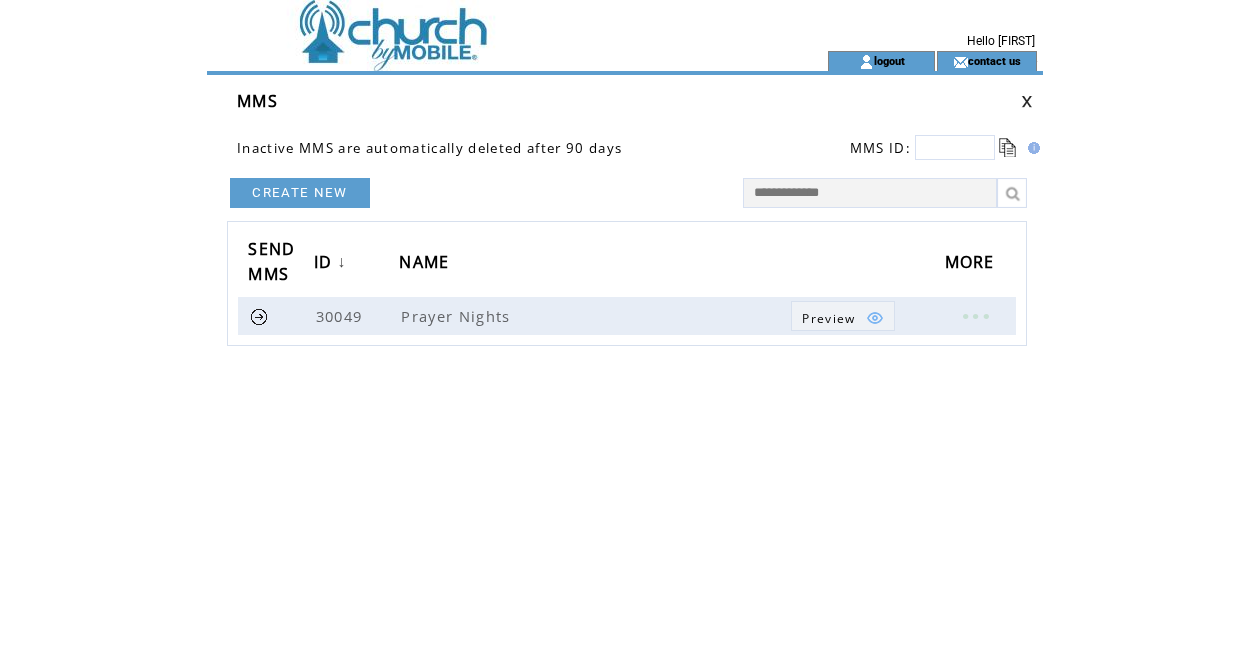 scroll, scrollTop: 0, scrollLeft: 0, axis: both 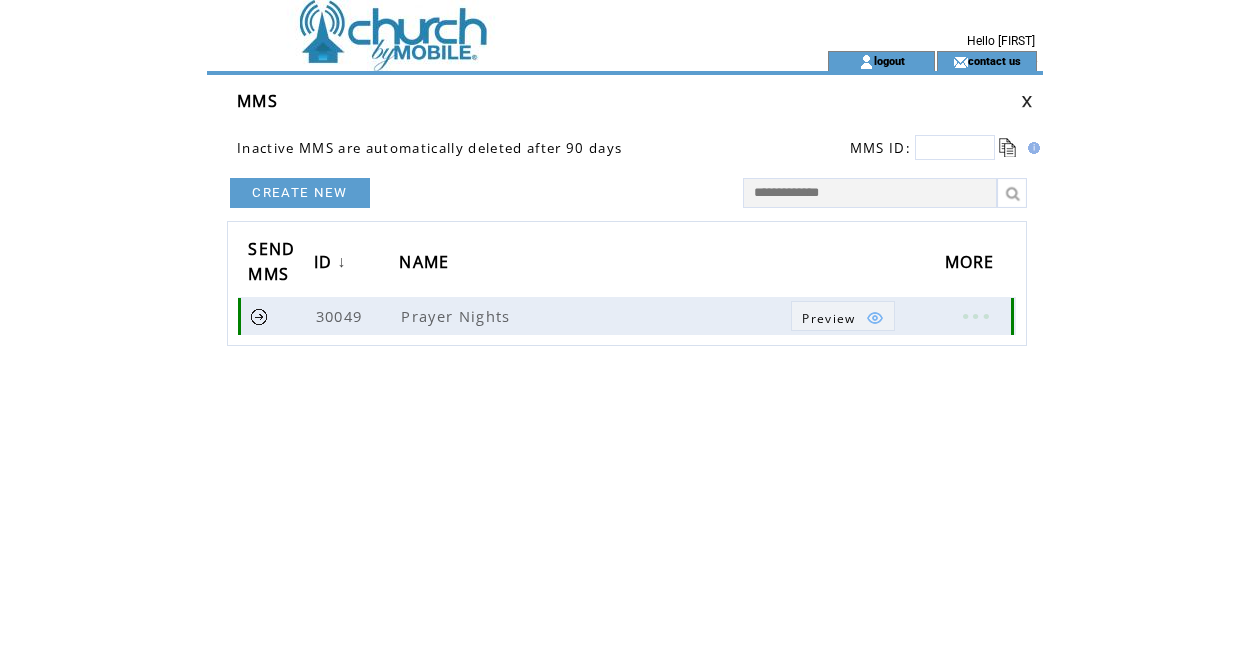 click at bounding box center [861, 318] 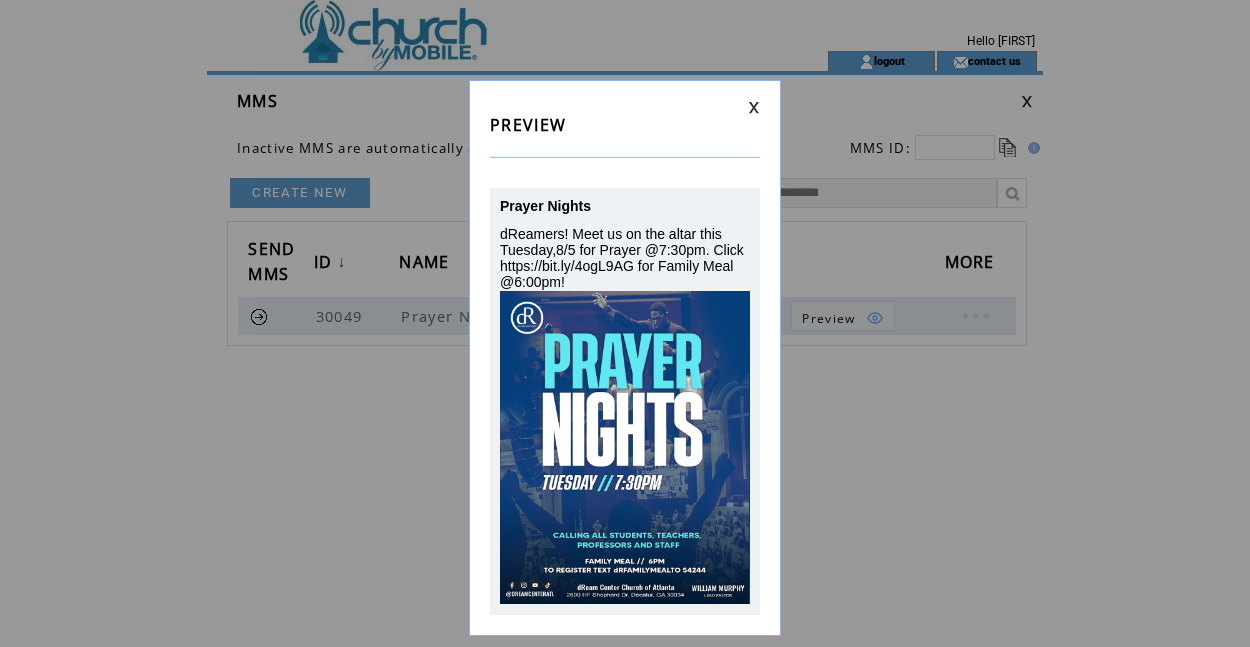 scroll, scrollTop: 7, scrollLeft: 0, axis: vertical 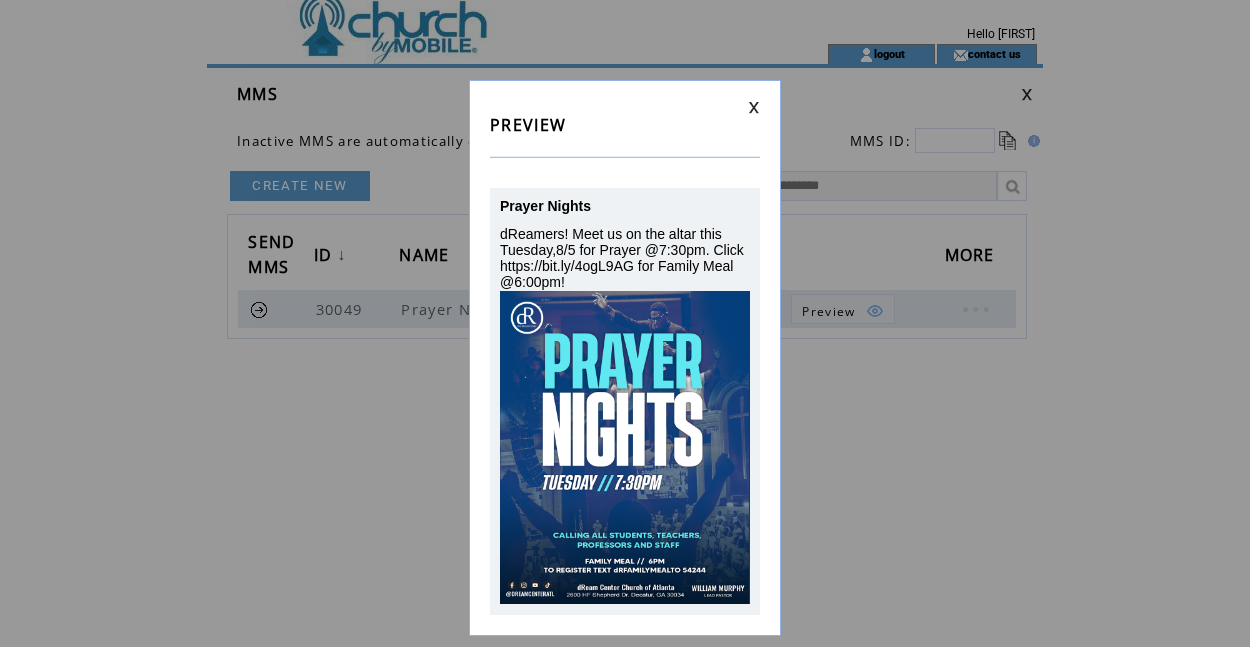 click at bounding box center (754, 107) 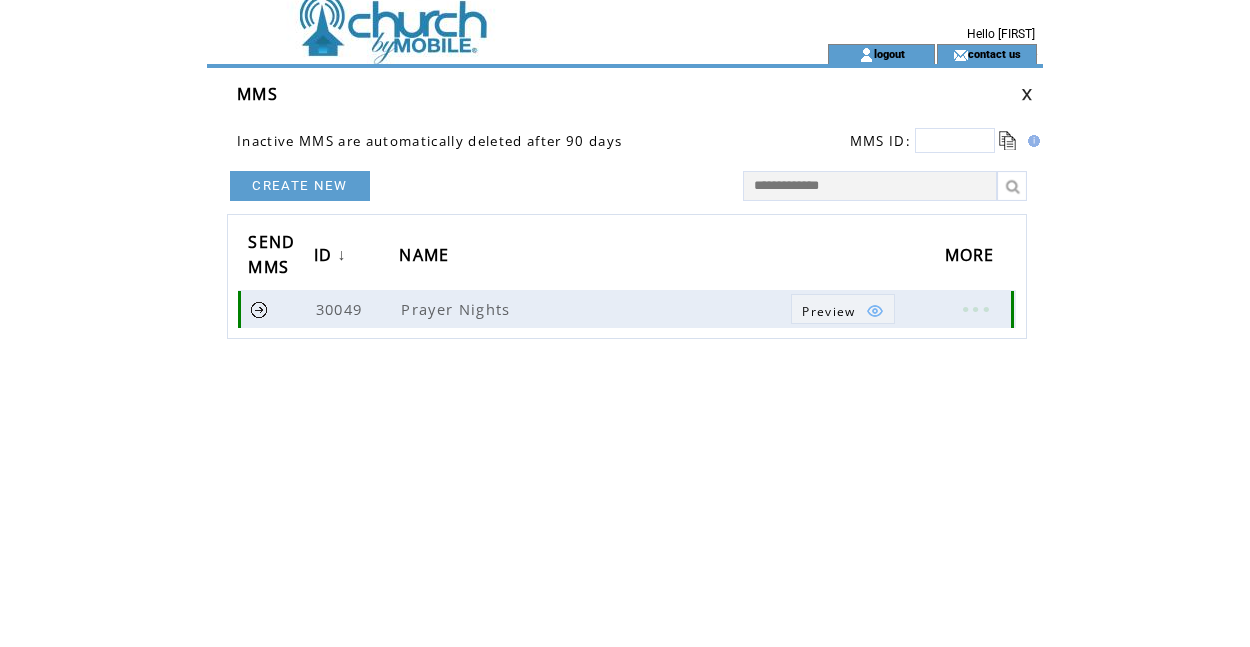 click at bounding box center (259, 309) 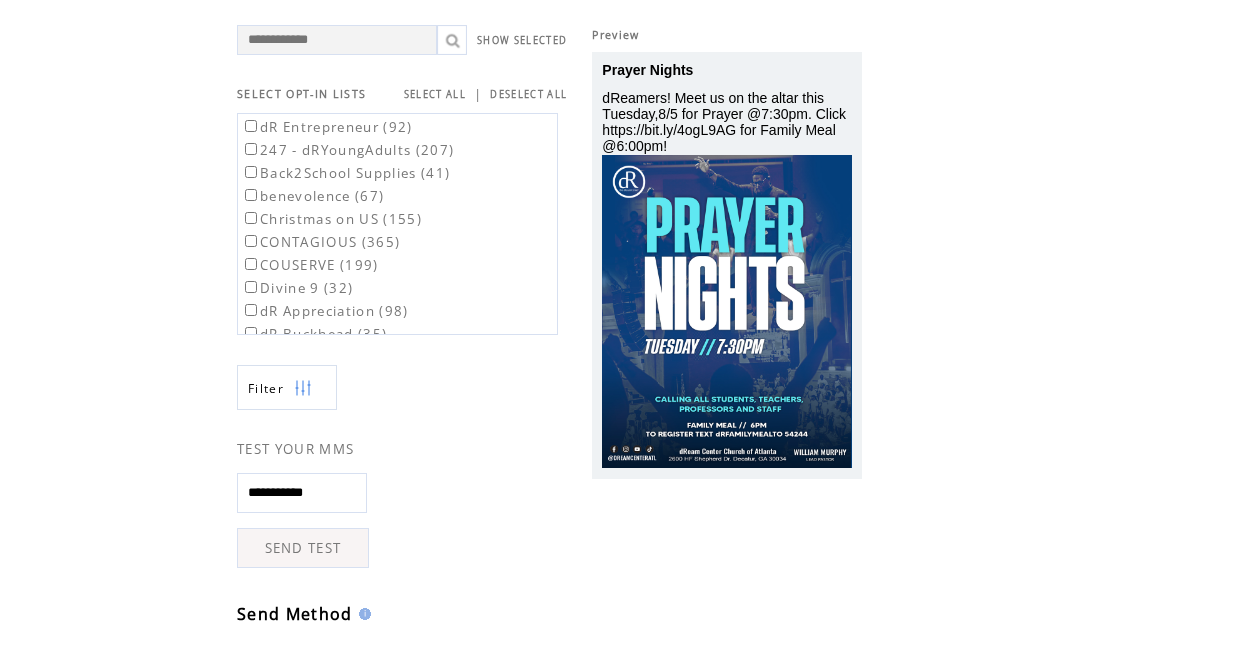 scroll, scrollTop: 127, scrollLeft: 0, axis: vertical 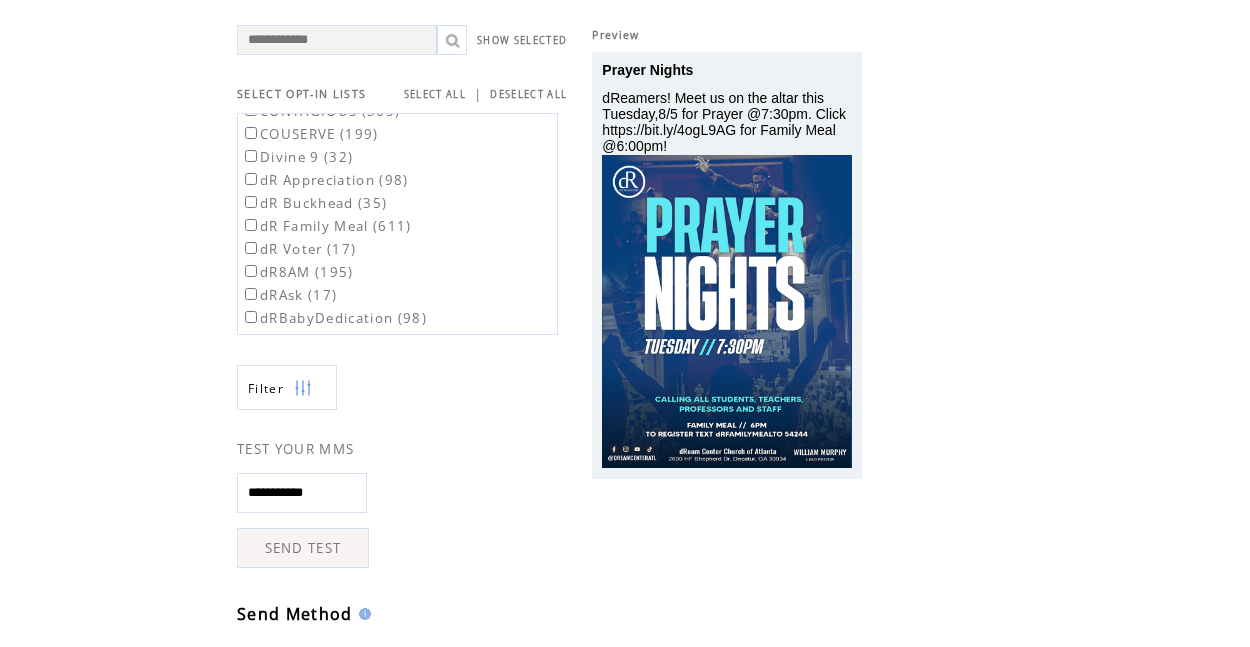 click on "dR Family Meal  (611)" at bounding box center (326, 226) 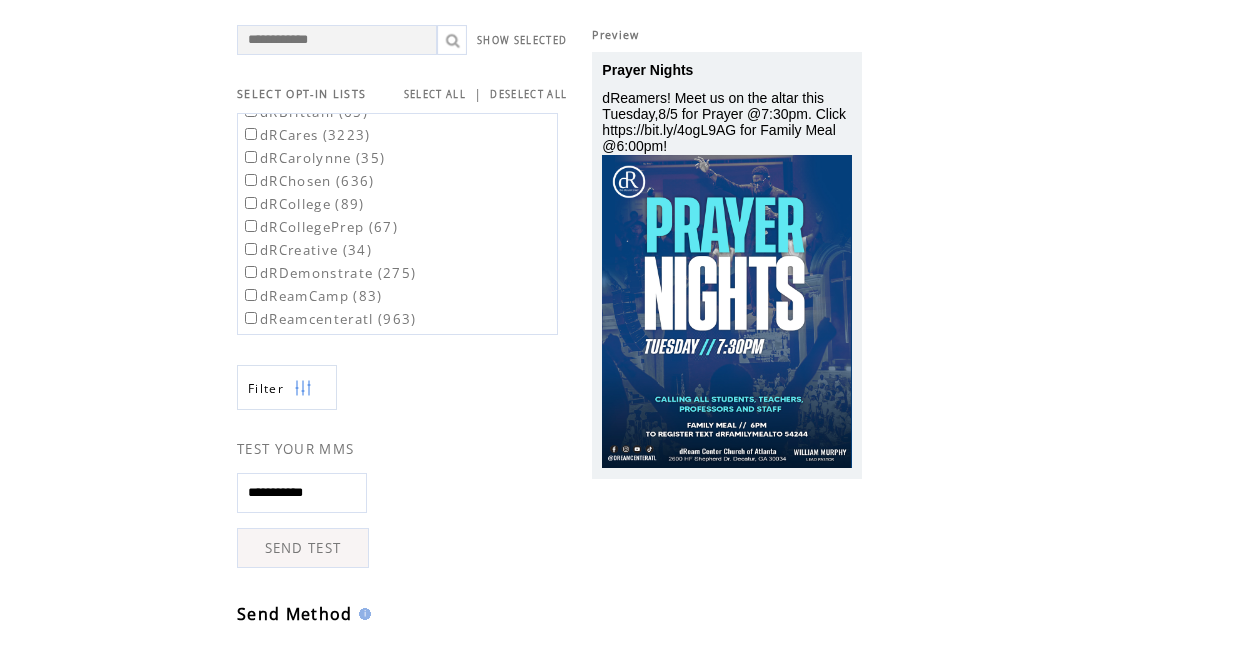 scroll, scrollTop: 462, scrollLeft: 0, axis: vertical 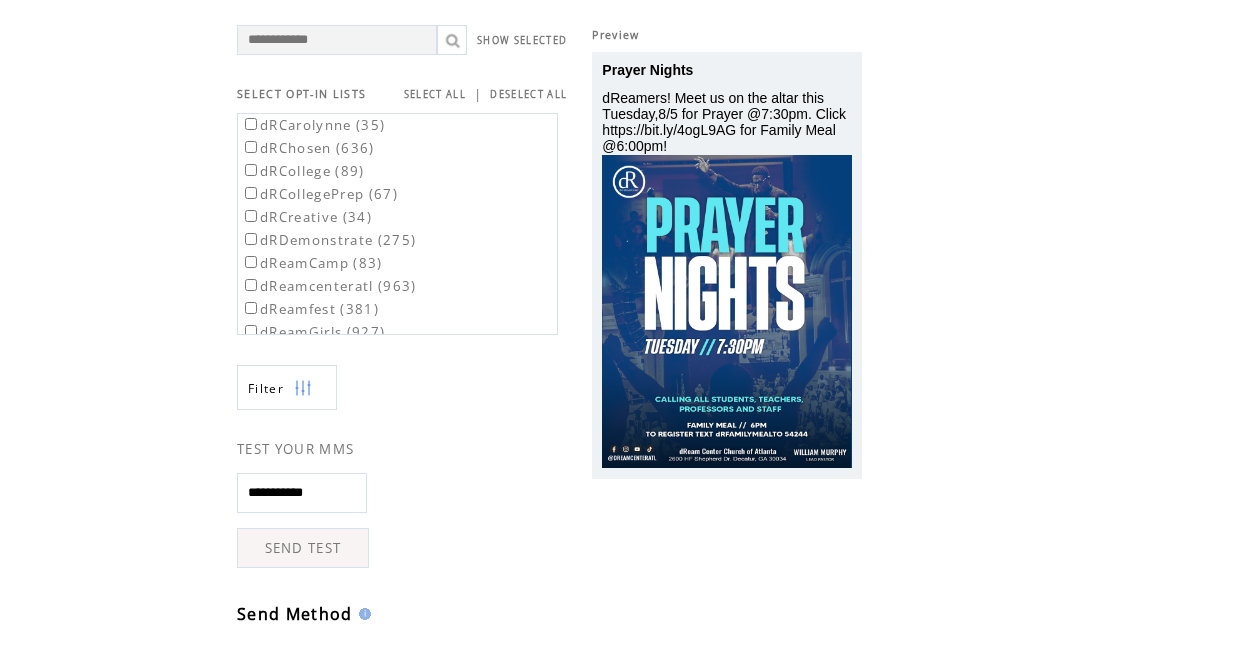 click on "dReamcenteratl (963)" at bounding box center [329, 286] 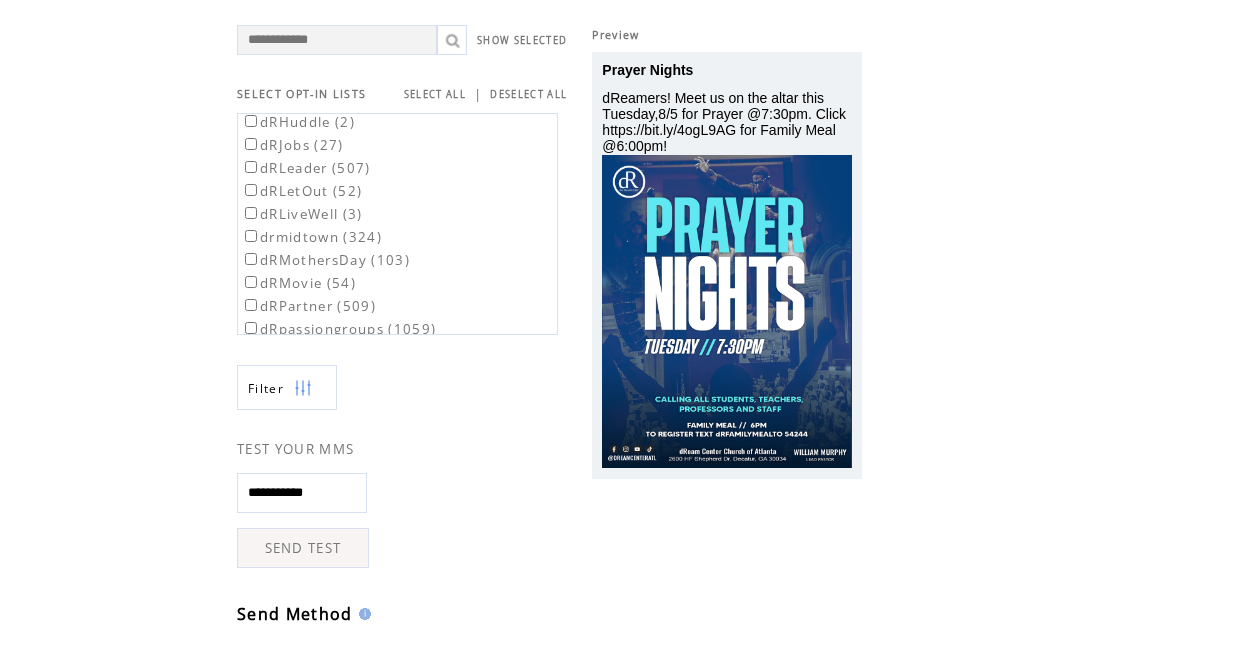 scroll, scrollTop: 1071, scrollLeft: 0, axis: vertical 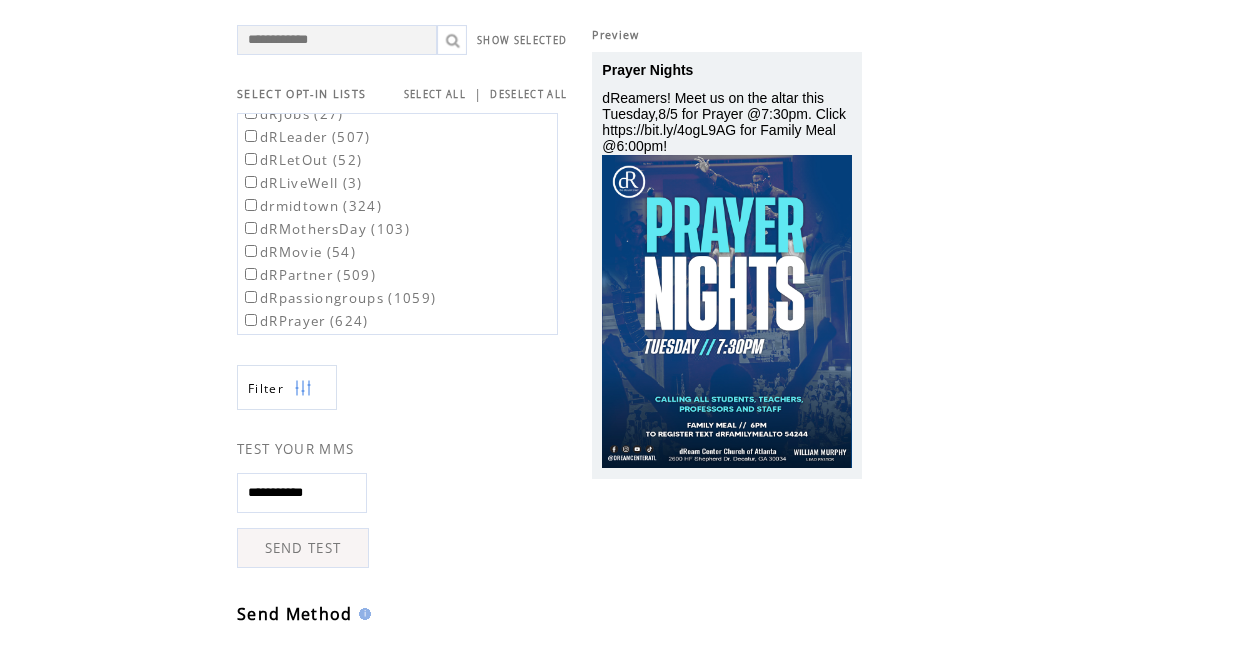 click on "dRPartner (509)" at bounding box center (308, 275) 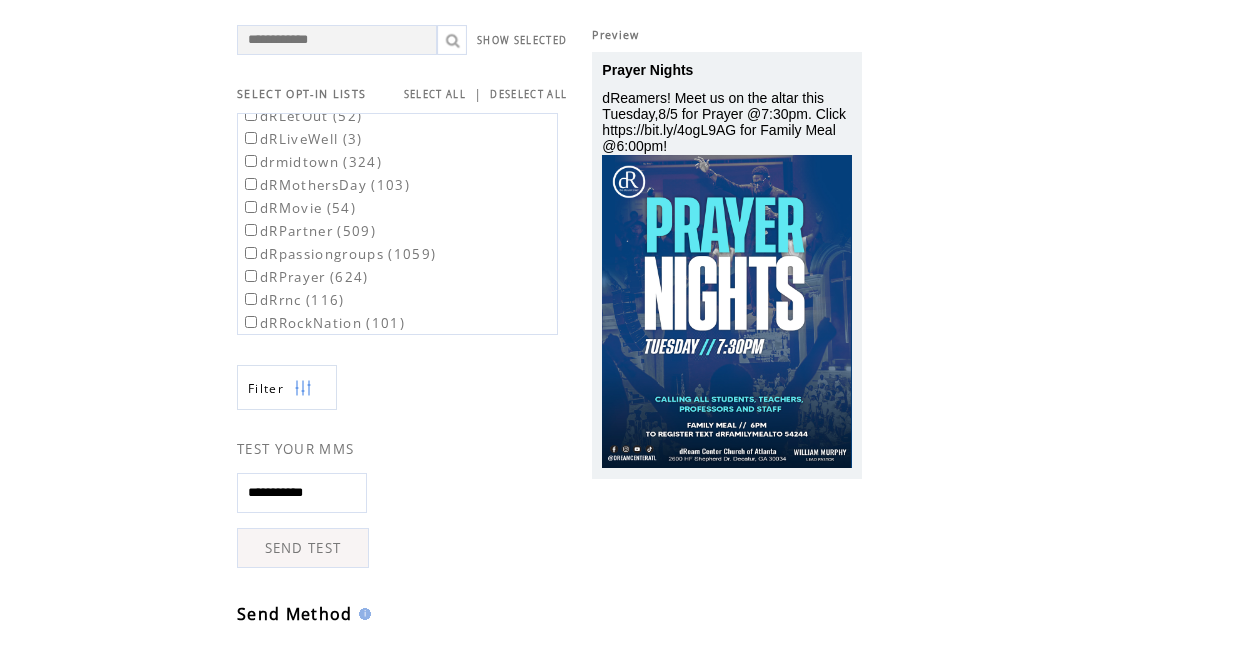 click on "dRPrayer  (624)" at bounding box center [305, 277] 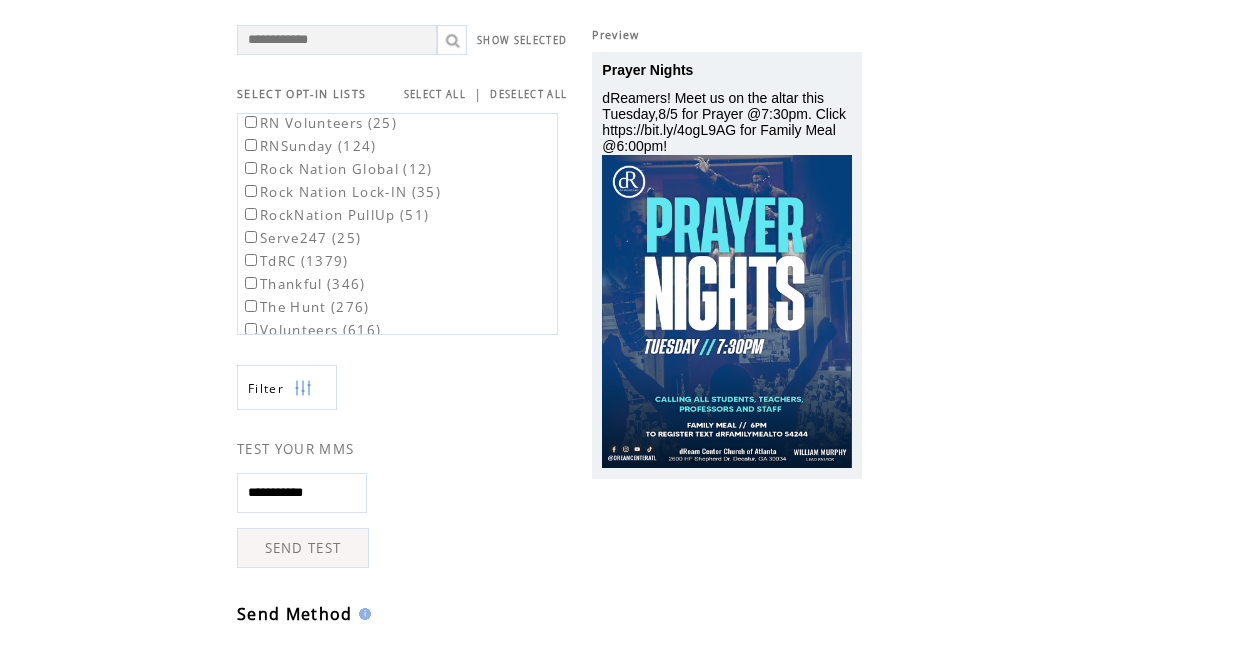 scroll, scrollTop: 2031, scrollLeft: 0, axis: vertical 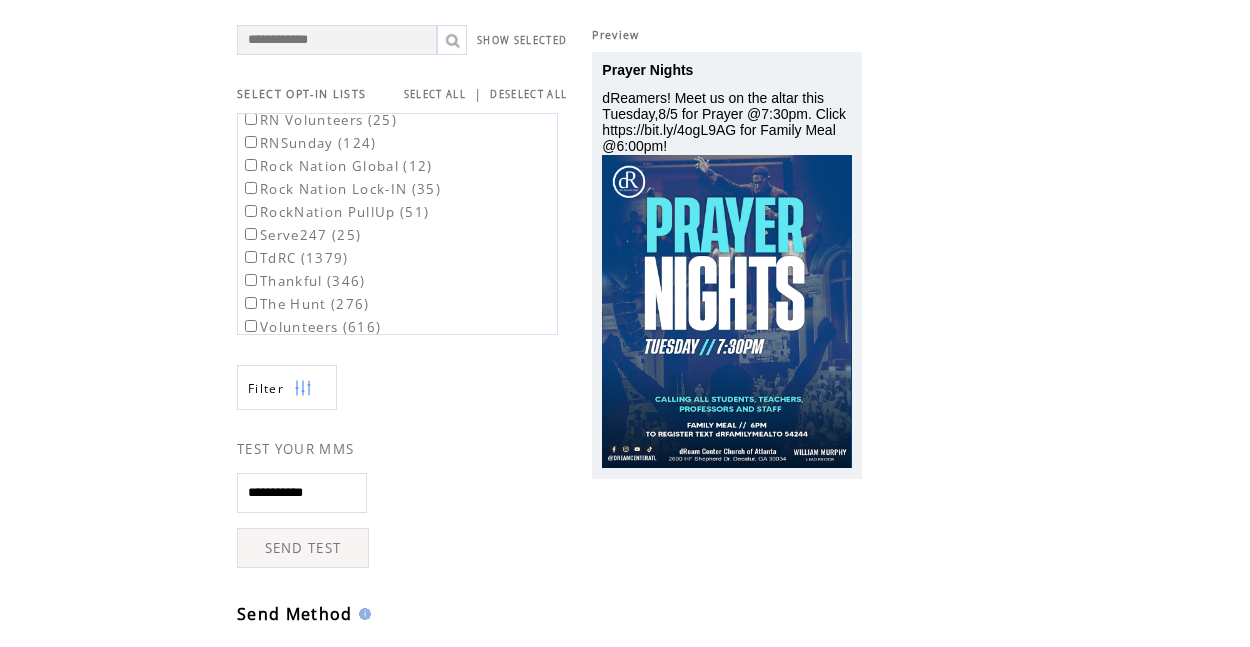 click on "TdRC (1379)" at bounding box center (295, 258) 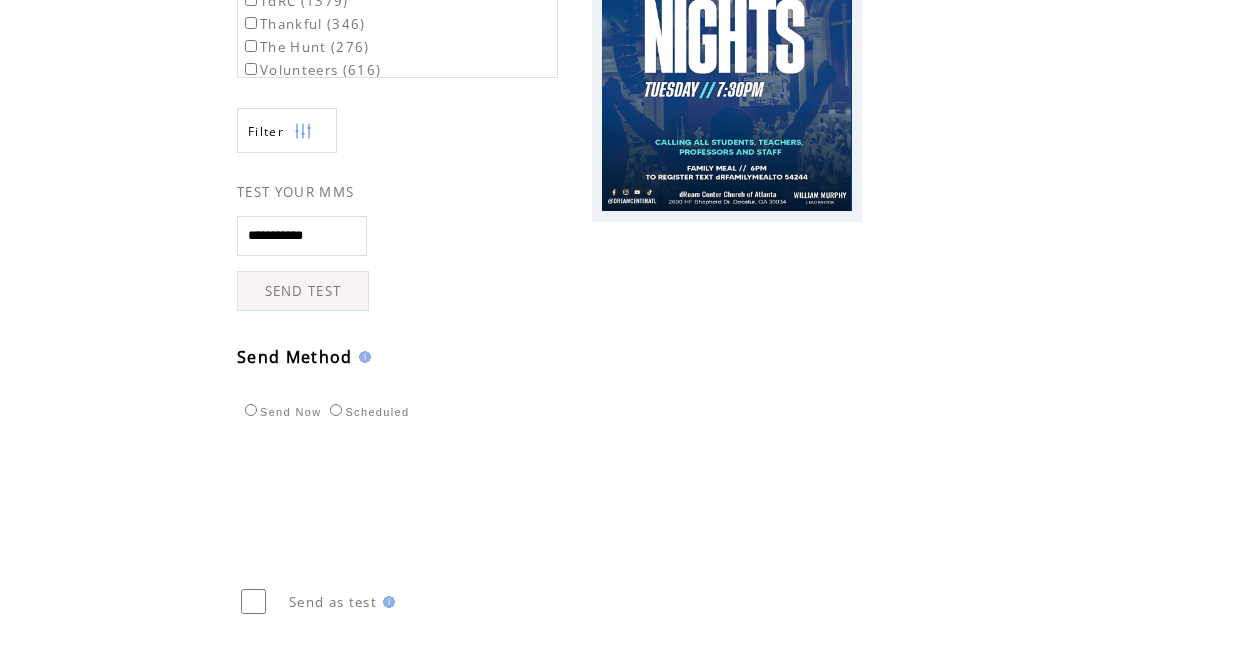 scroll, scrollTop: 386, scrollLeft: 0, axis: vertical 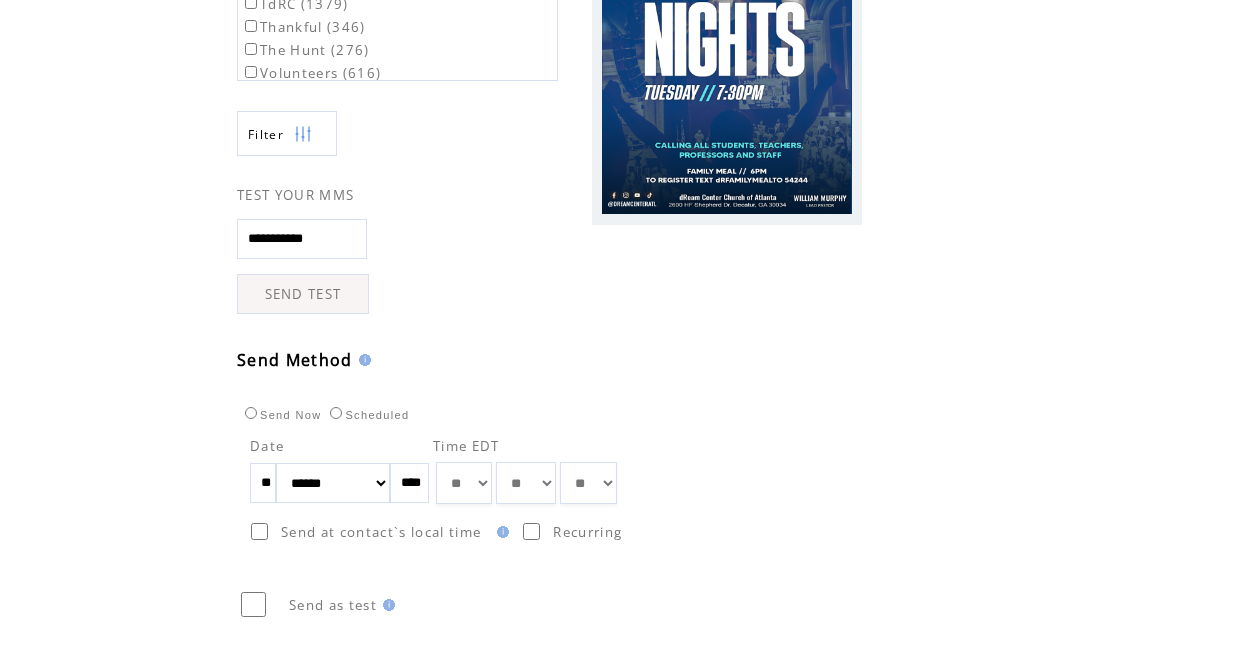 select on "**" 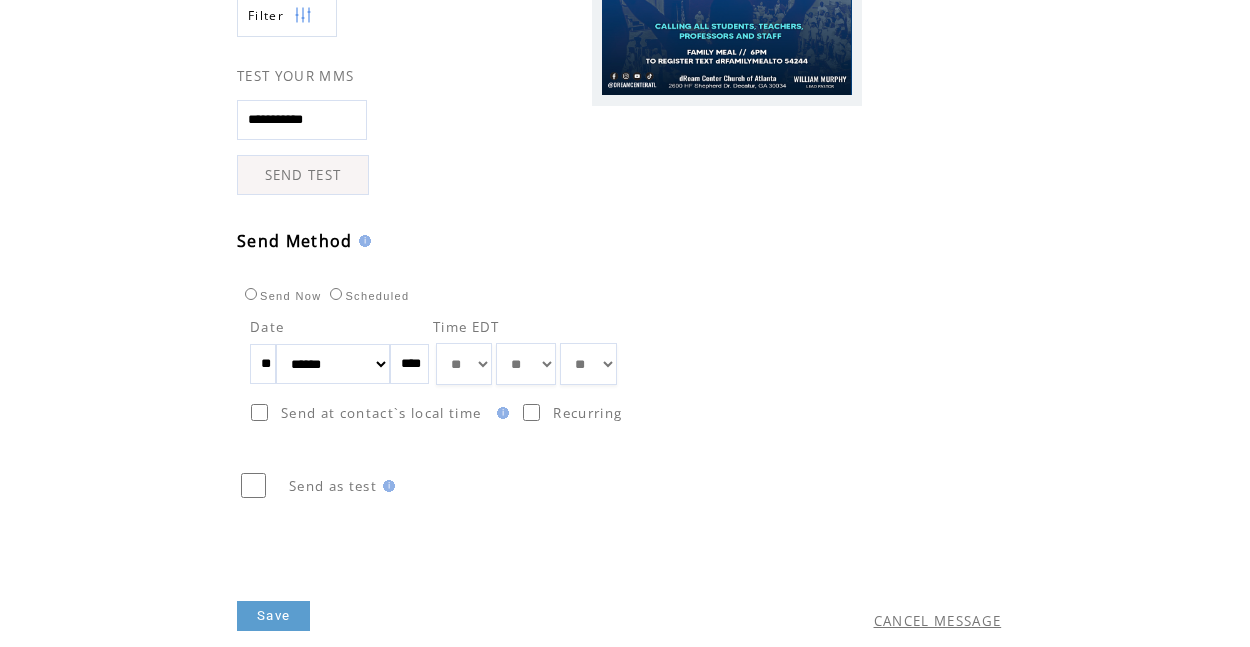 scroll, scrollTop: 500, scrollLeft: 0, axis: vertical 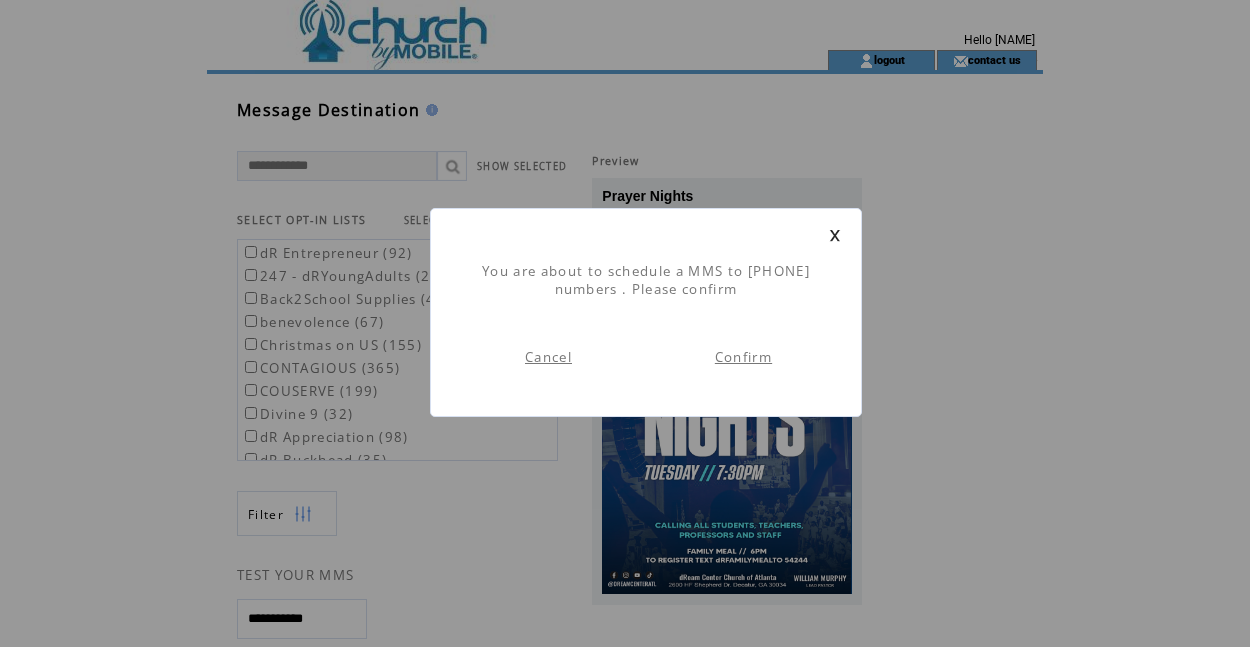 click on "Confirm" at bounding box center (743, 357) 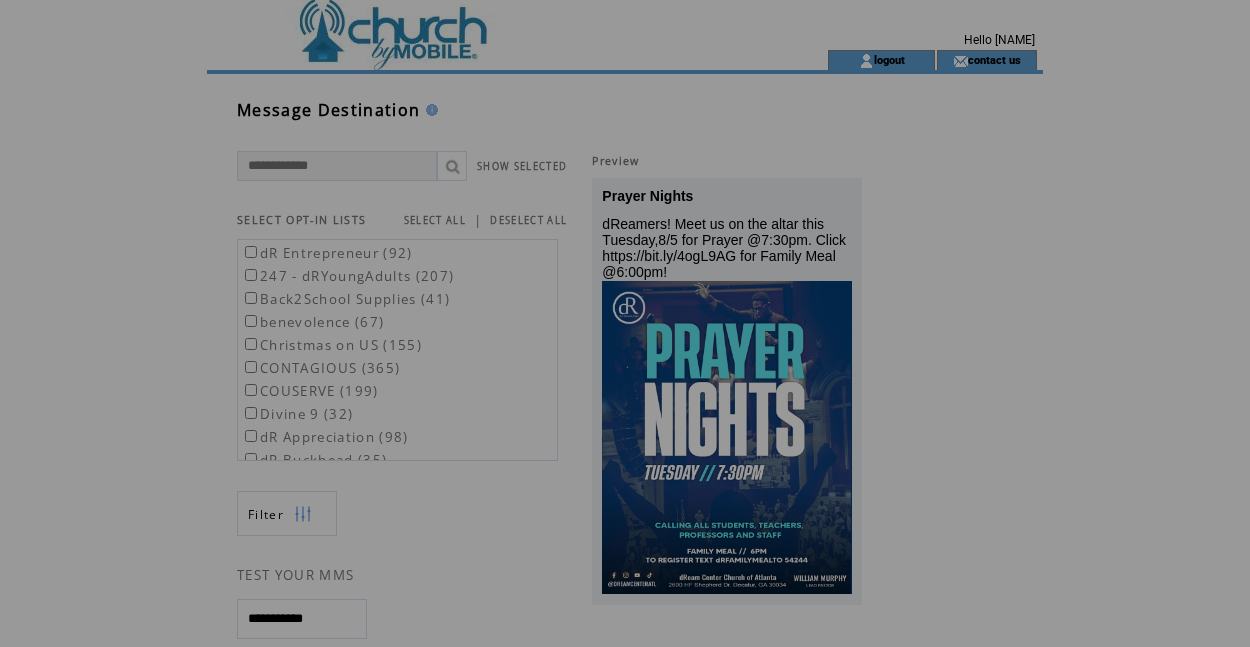 scroll, scrollTop: 0, scrollLeft: 0, axis: both 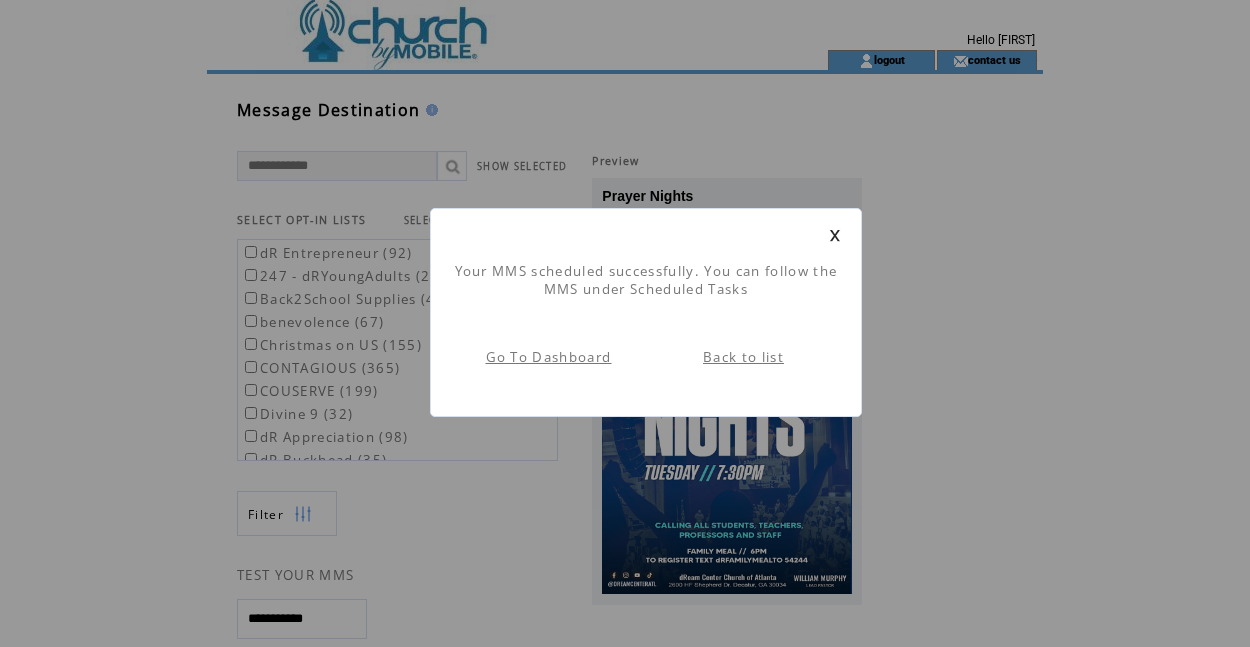 click on "Go To Dashboard" at bounding box center [549, 357] 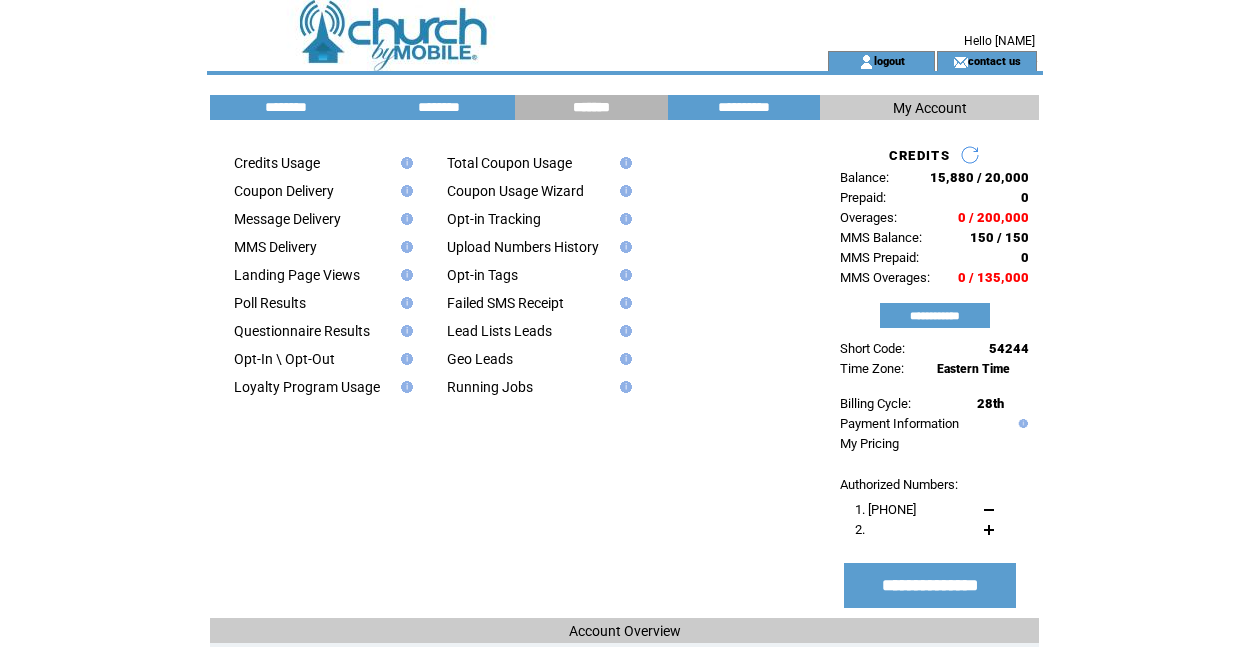 scroll, scrollTop: 0, scrollLeft: 0, axis: both 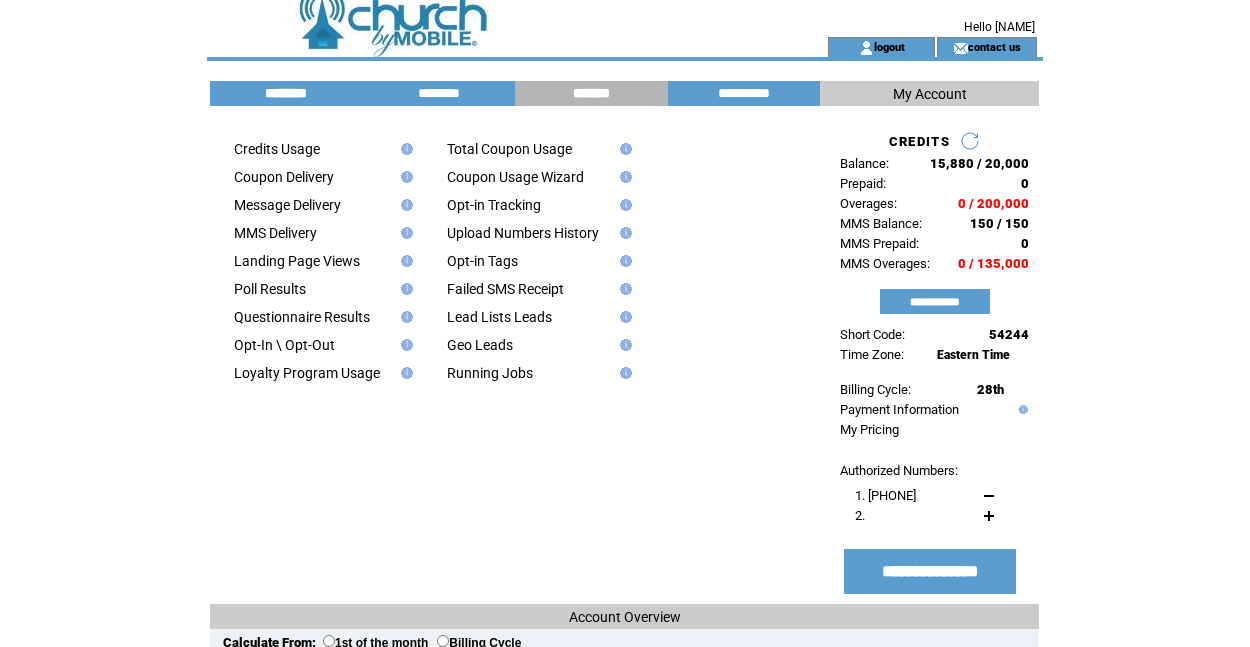 click on "********" at bounding box center (286, 93) 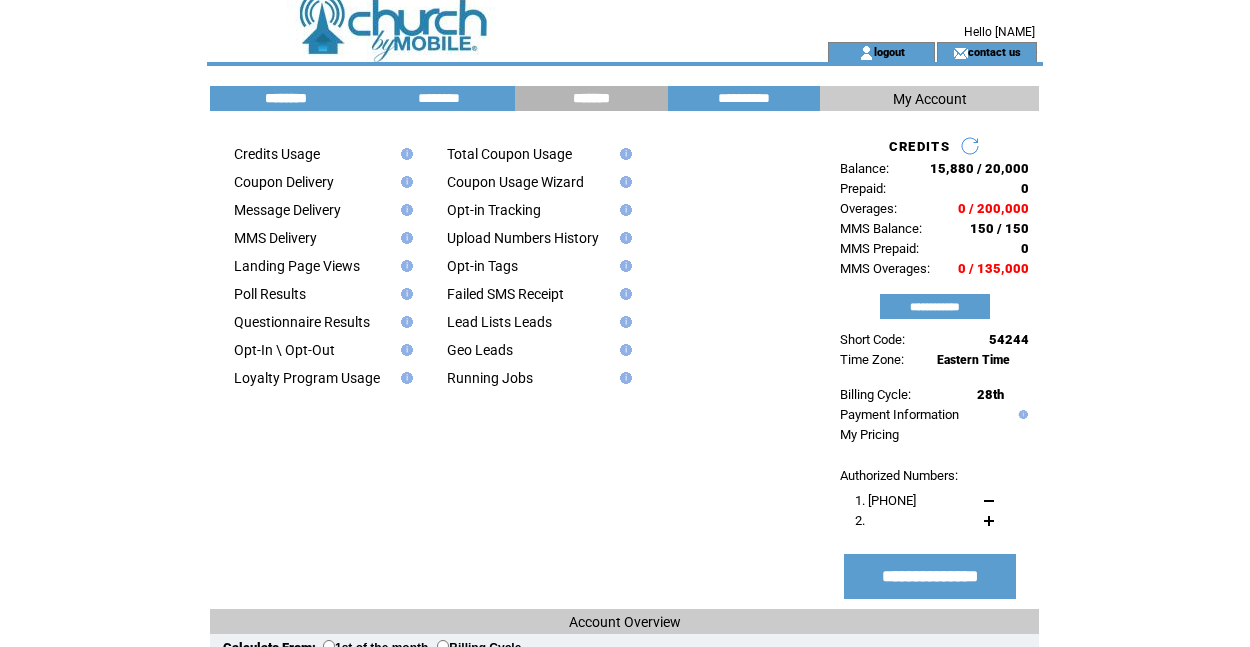 scroll, scrollTop: 3, scrollLeft: 0, axis: vertical 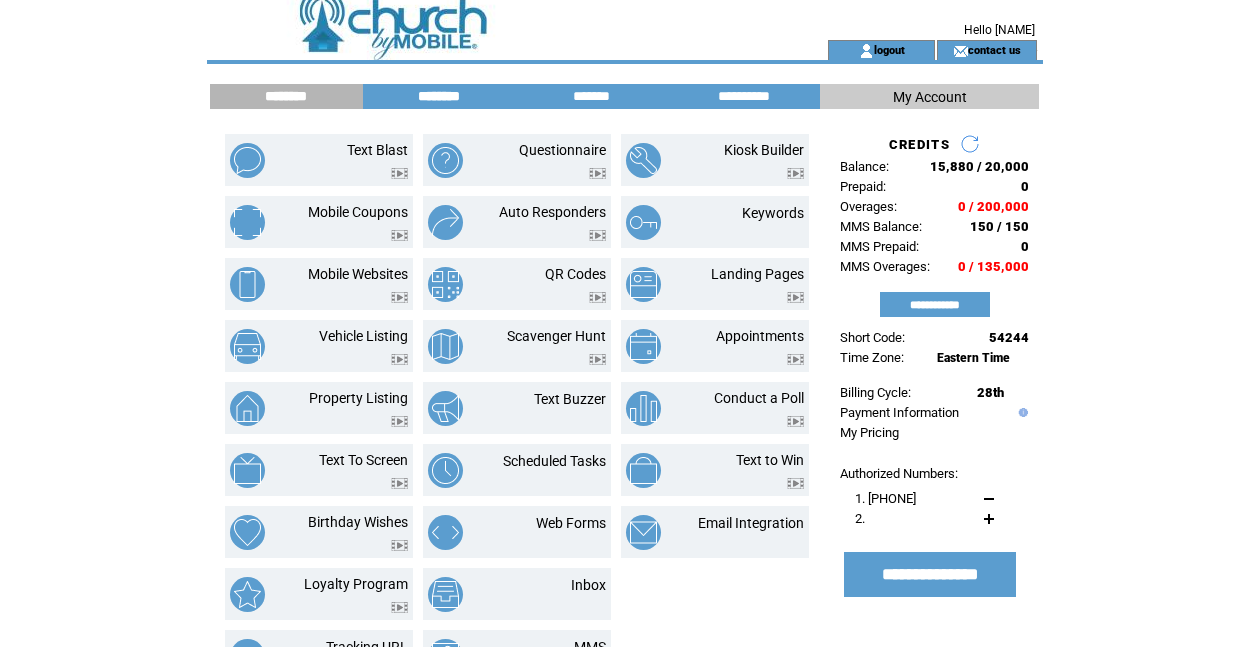 click on "********" at bounding box center (439, 96) 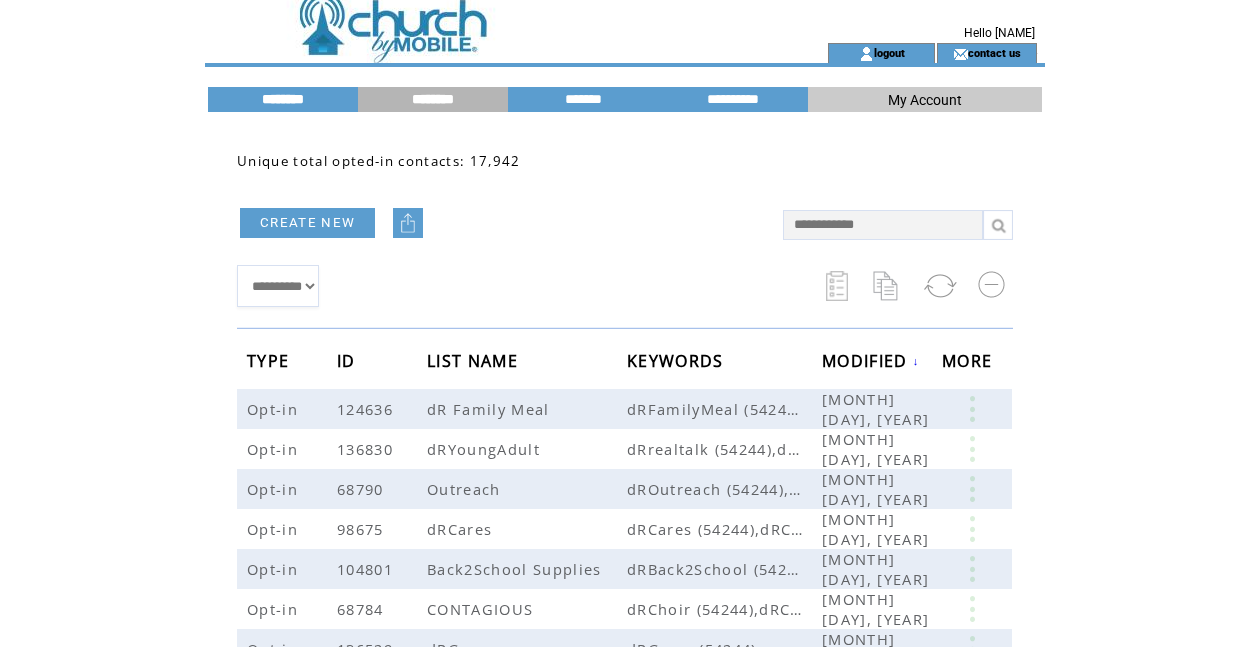 click on "********" at bounding box center (283, 99) 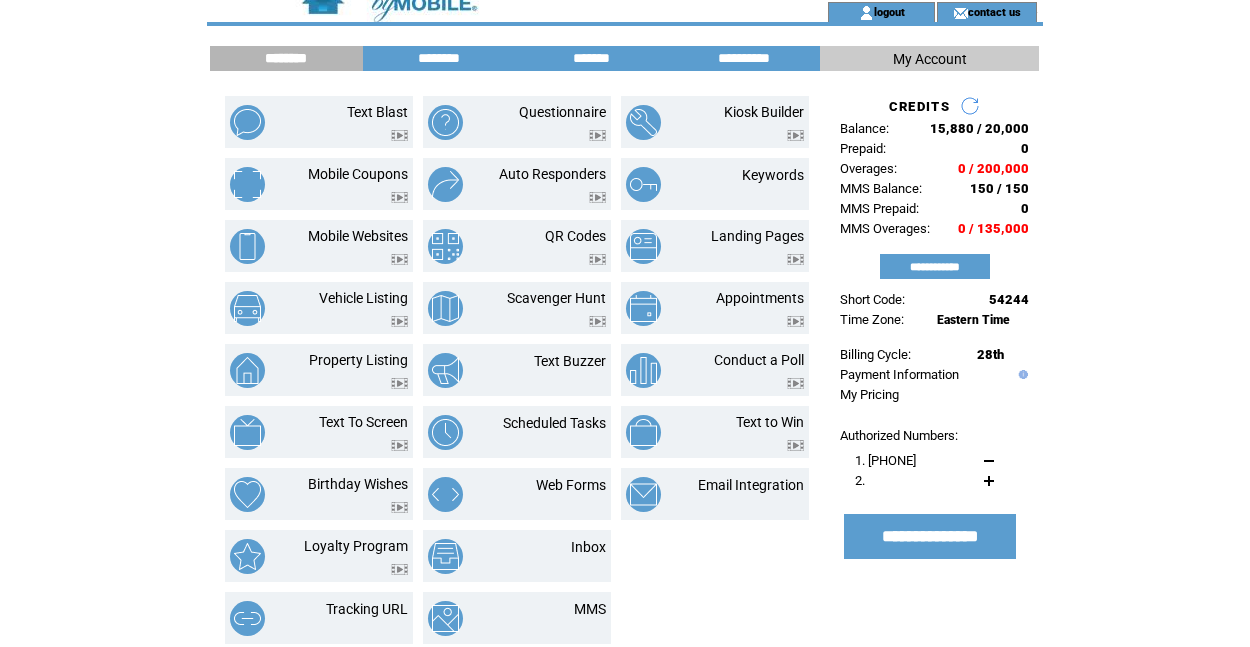 scroll, scrollTop: 54, scrollLeft: 0, axis: vertical 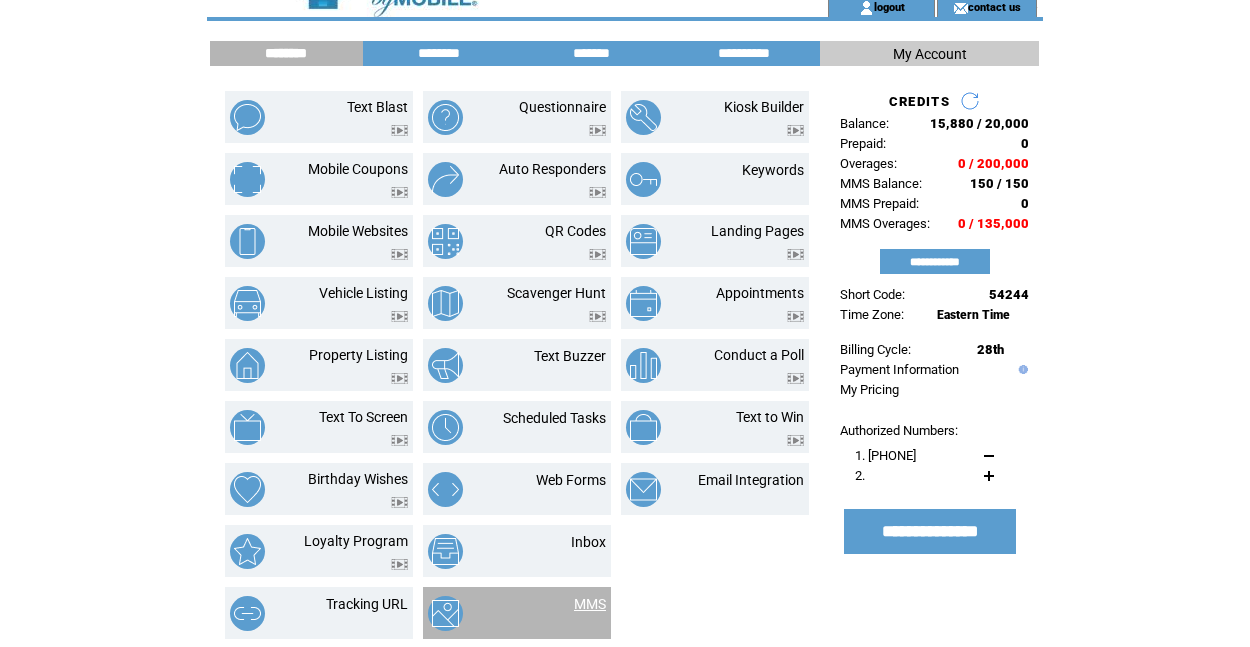 click on "MMS" at bounding box center (590, 604) 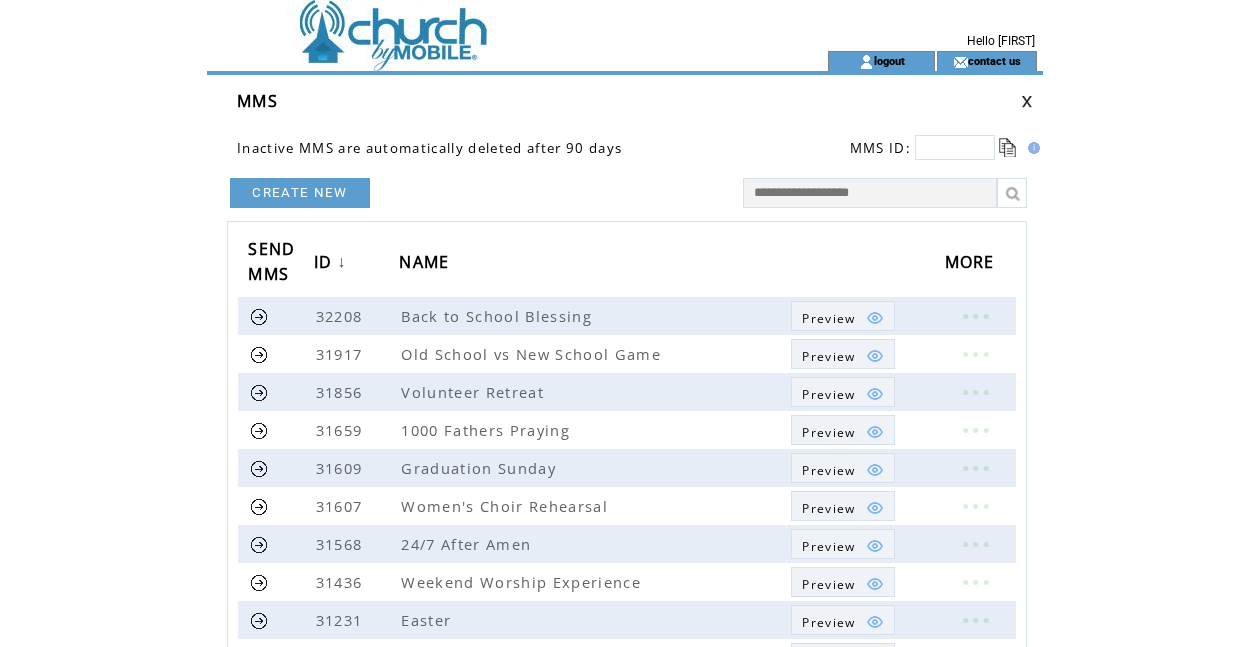 scroll, scrollTop: 0, scrollLeft: 0, axis: both 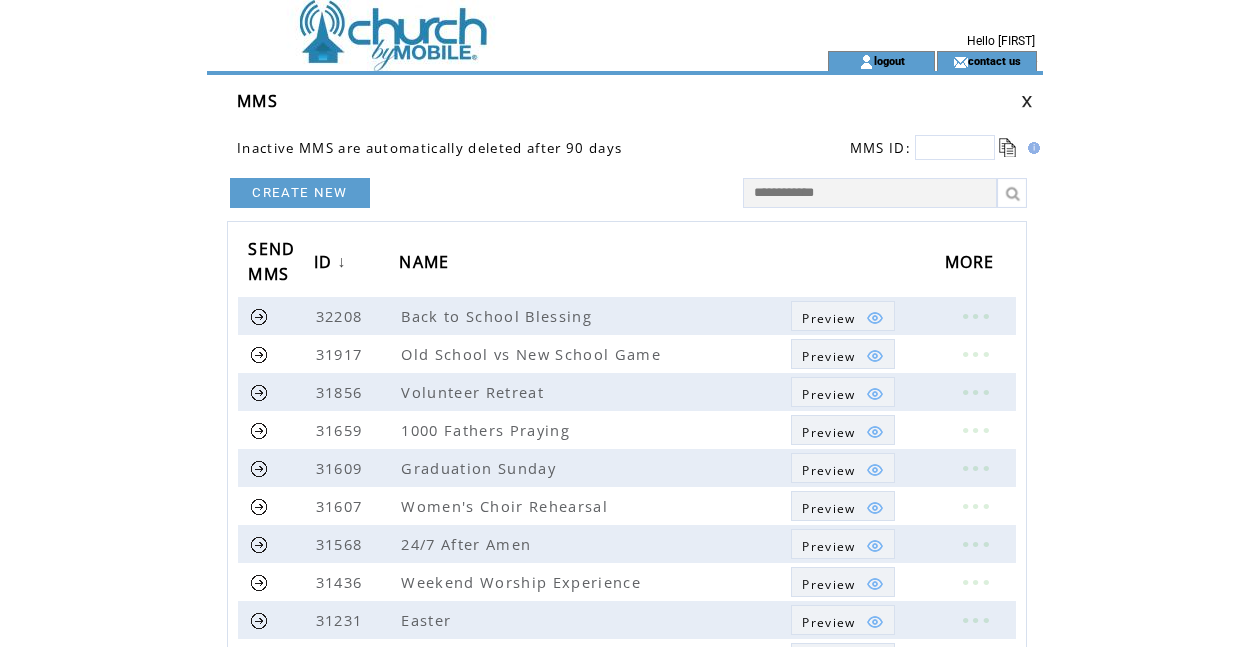 type on "**********" 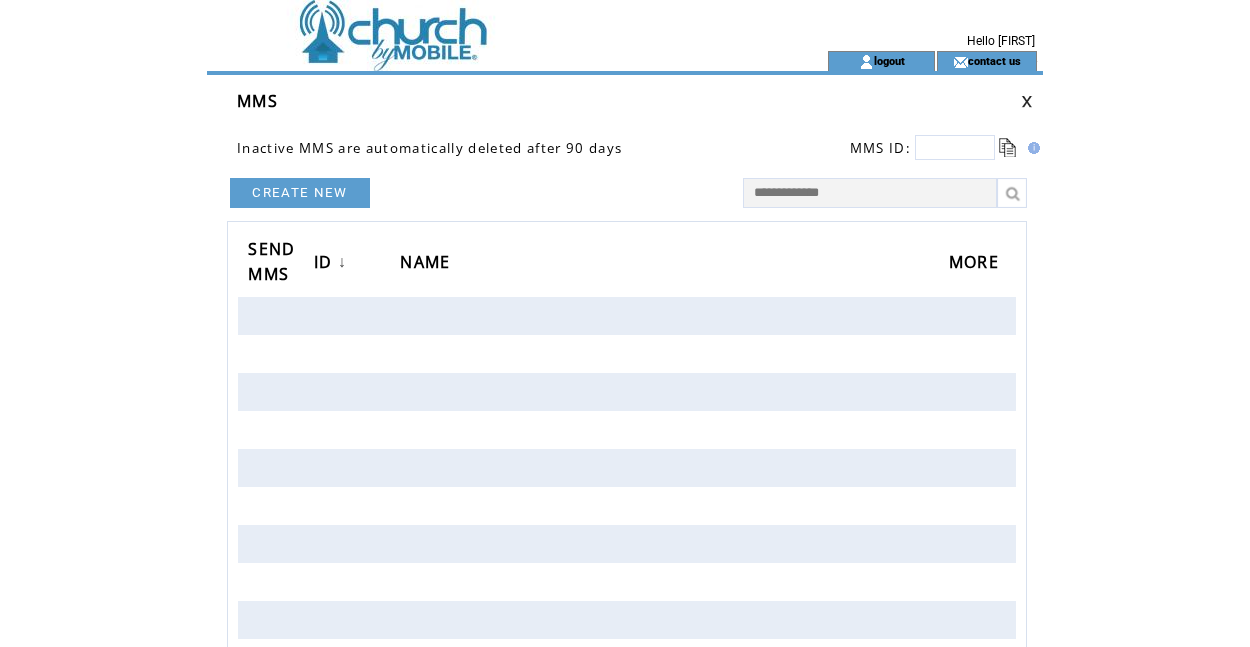 scroll, scrollTop: 0, scrollLeft: 0, axis: both 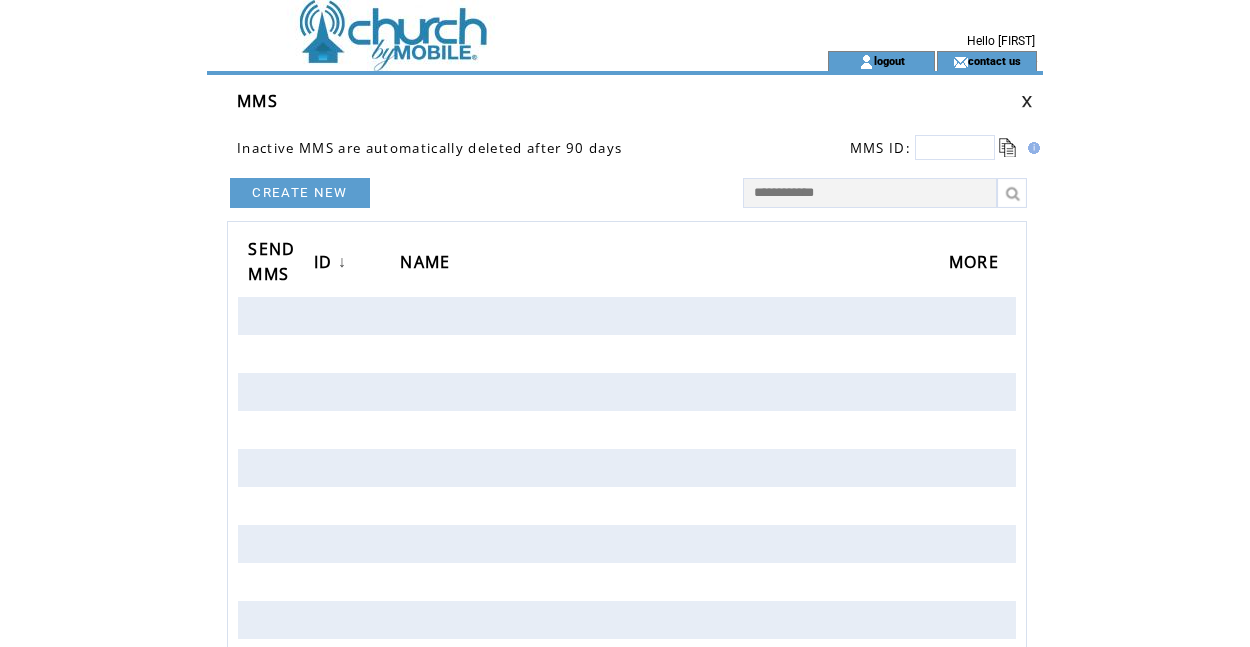 type on "**********" 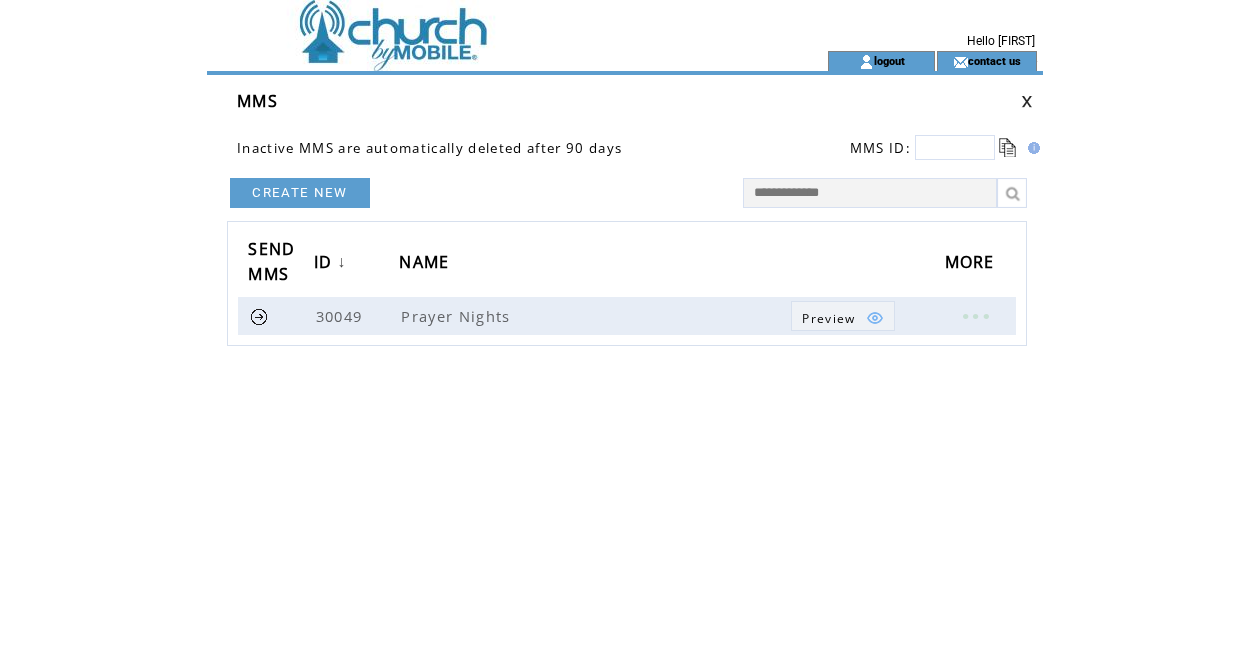 scroll, scrollTop: 0, scrollLeft: 0, axis: both 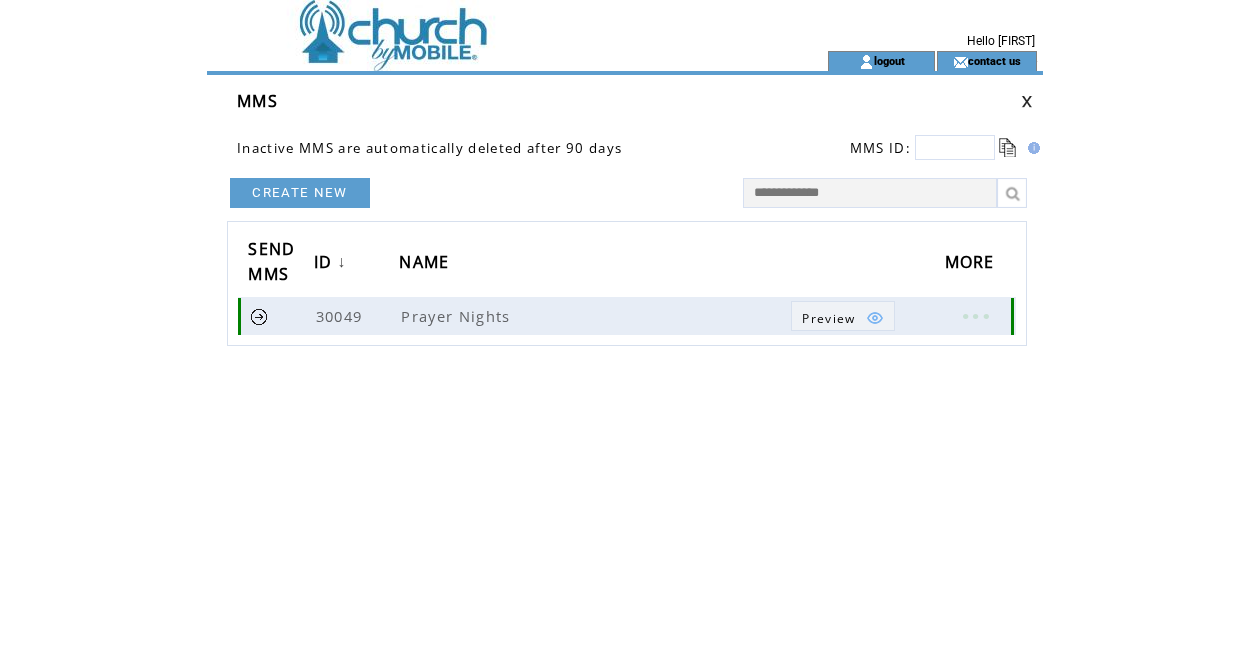 click at bounding box center (259, 316) 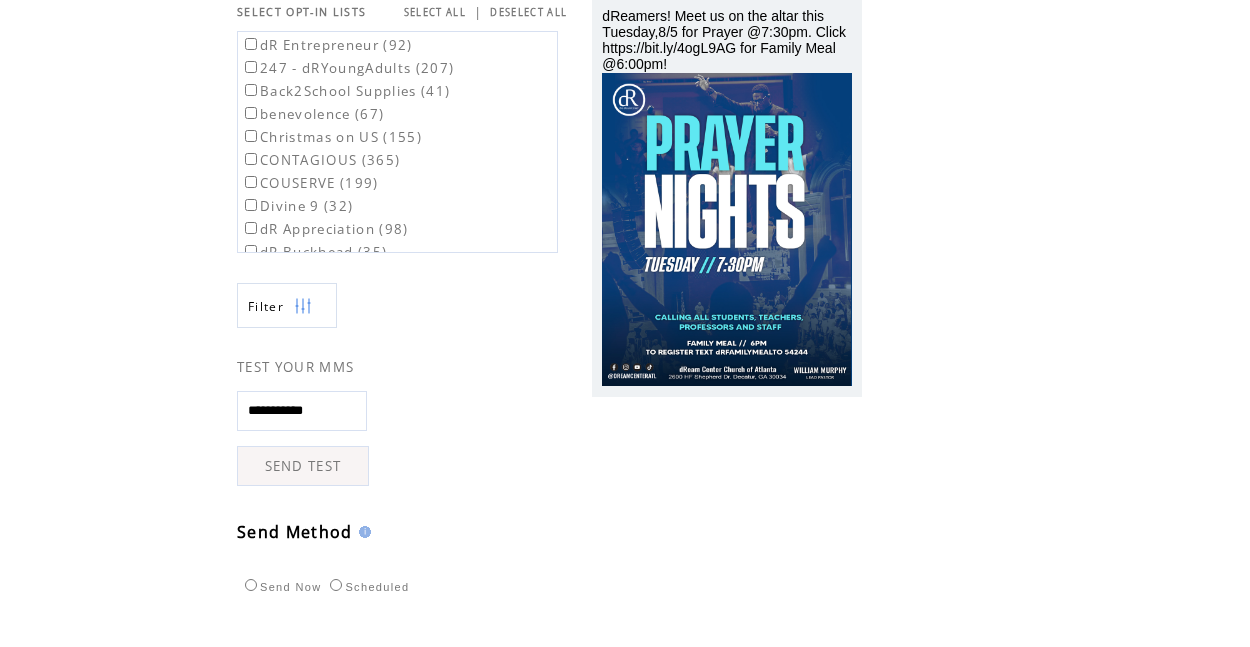 scroll, scrollTop: 210, scrollLeft: 0, axis: vertical 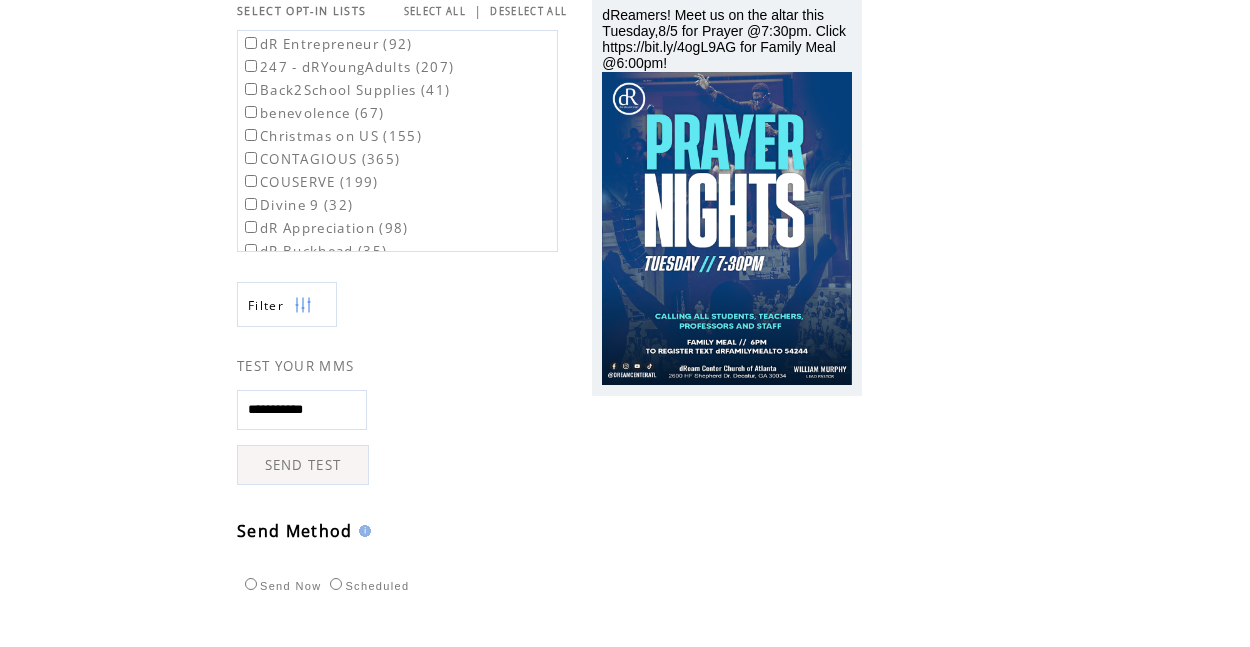 click on "SEND TEST" at bounding box center [303, 465] 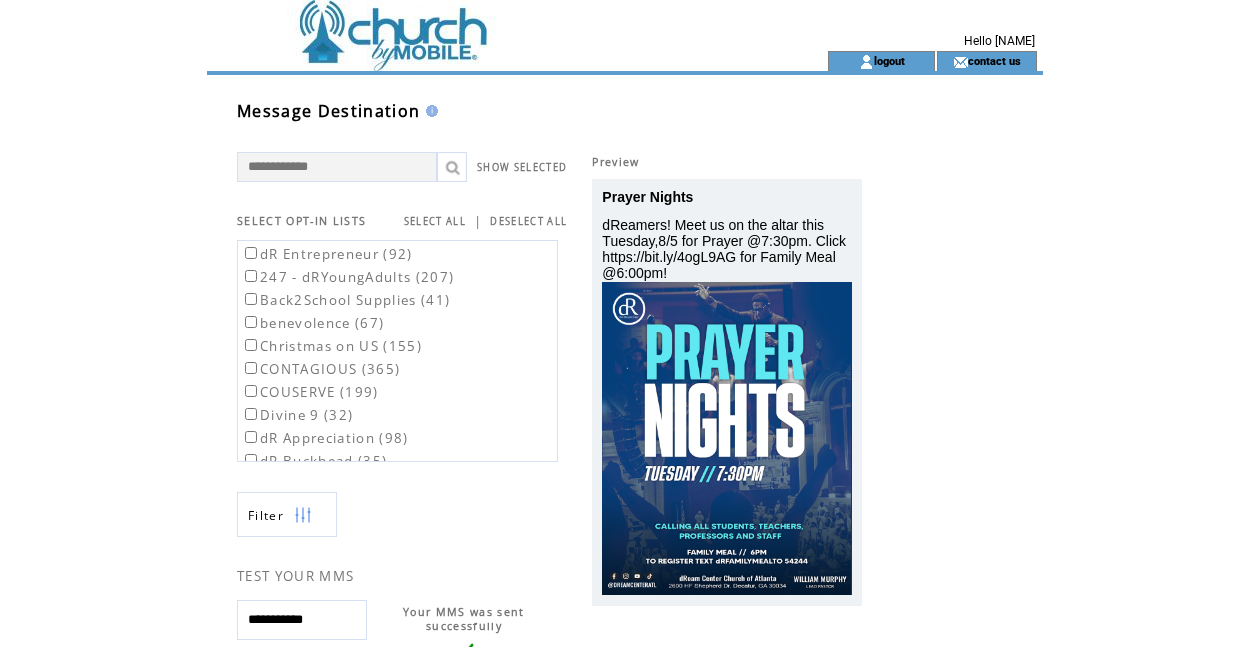 scroll, scrollTop: 0, scrollLeft: 0, axis: both 